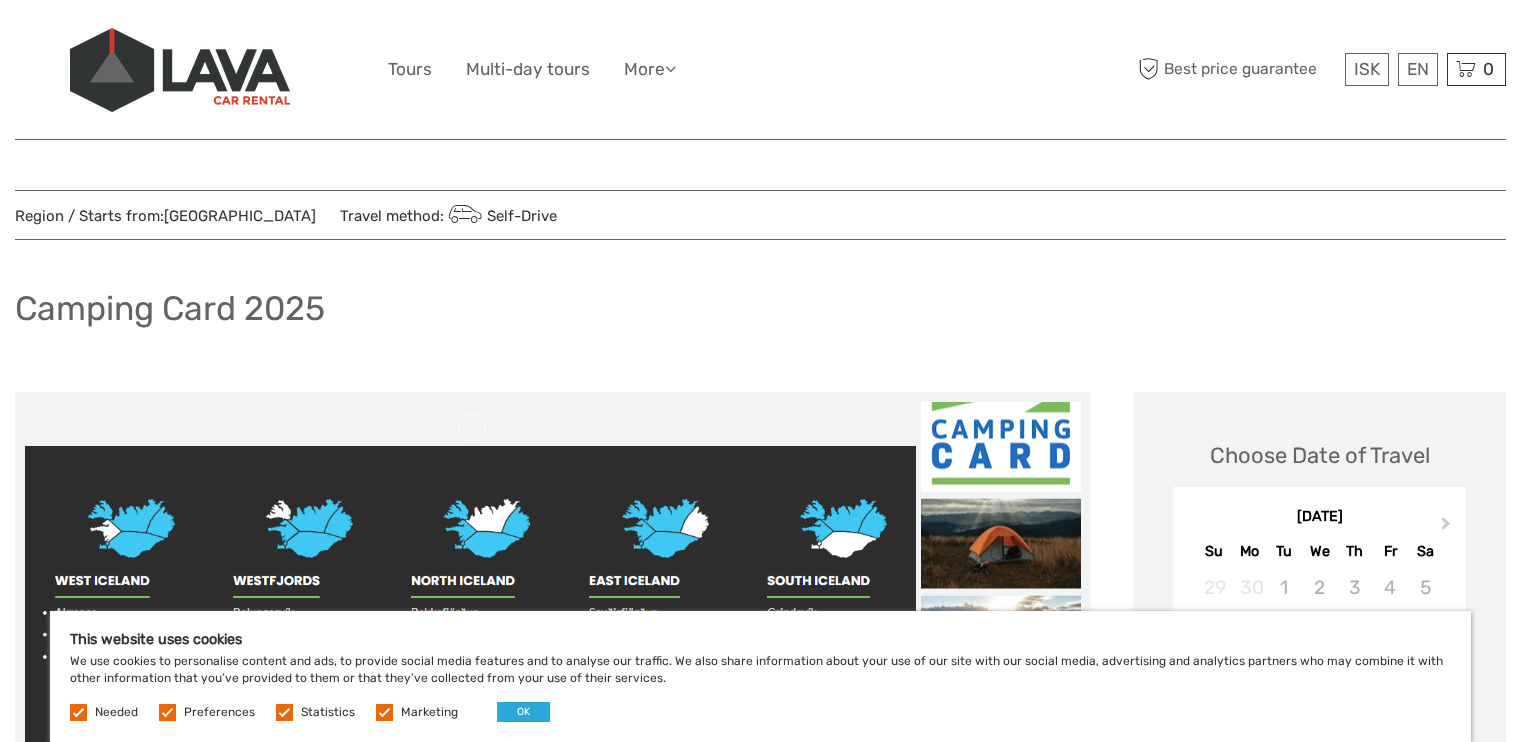 scroll, scrollTop: 0, scrollLeft: 0, axis: both 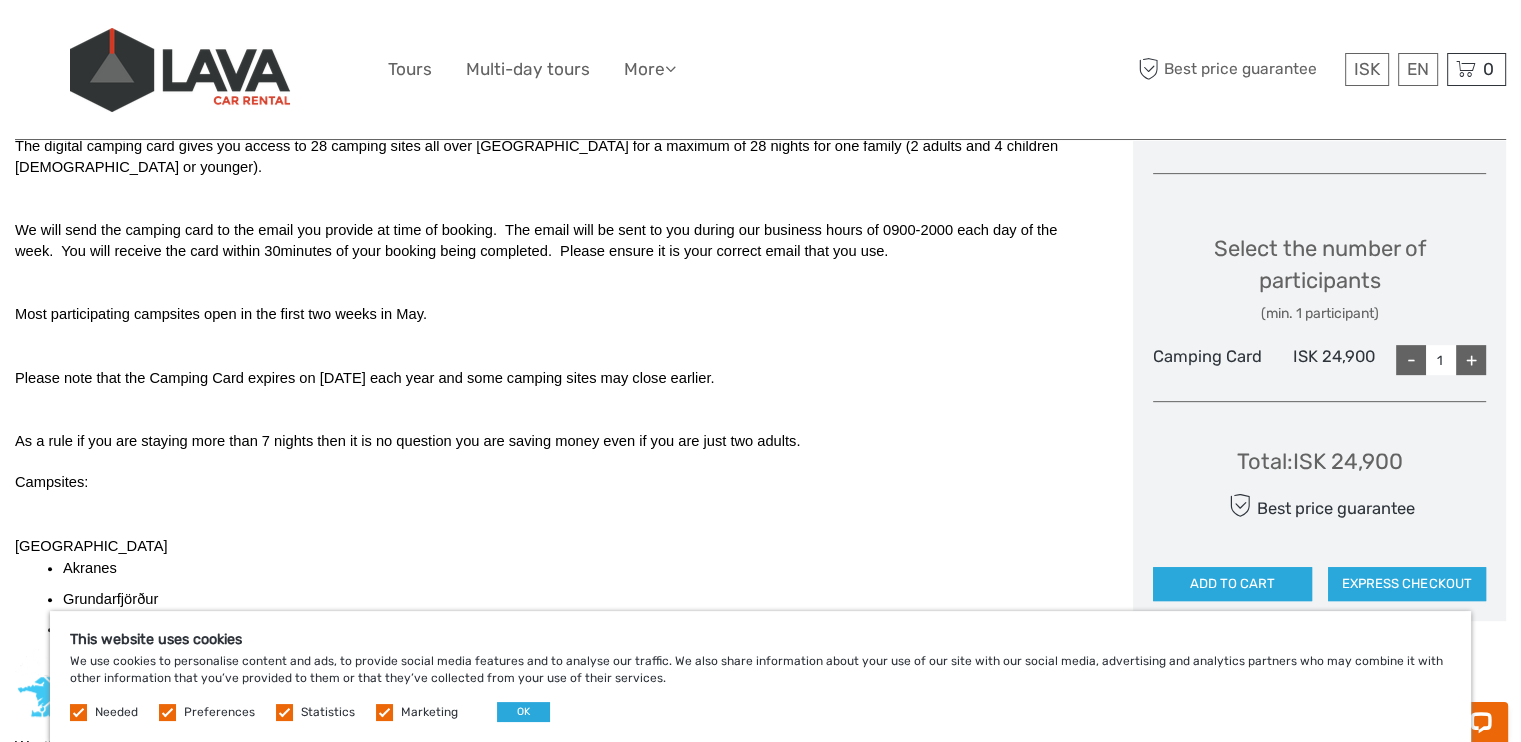 click on "Total :  ISK 24,900" at bounding box center [1320, 461] 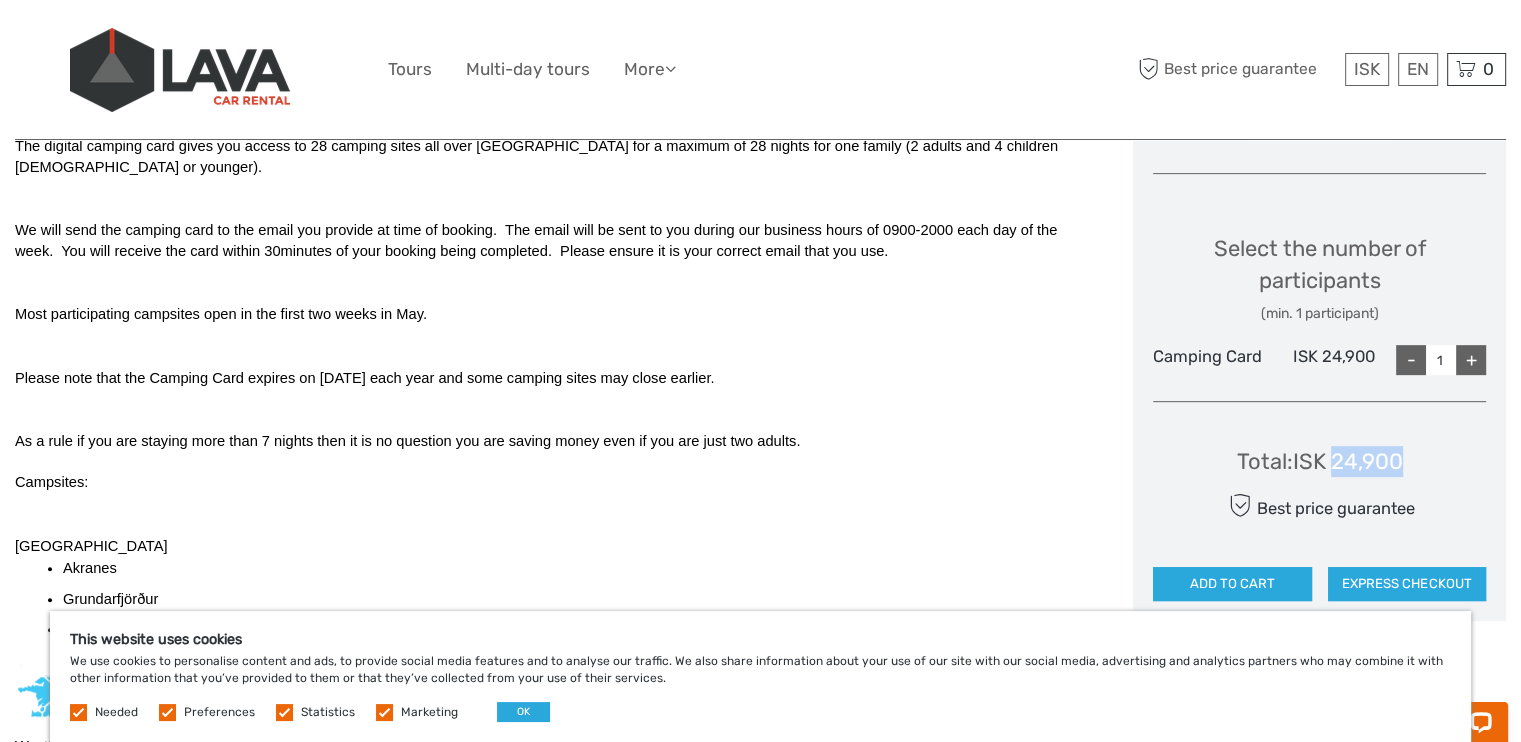 click on "Total :  ISK 24,900" at bounding box center [1320, 461] 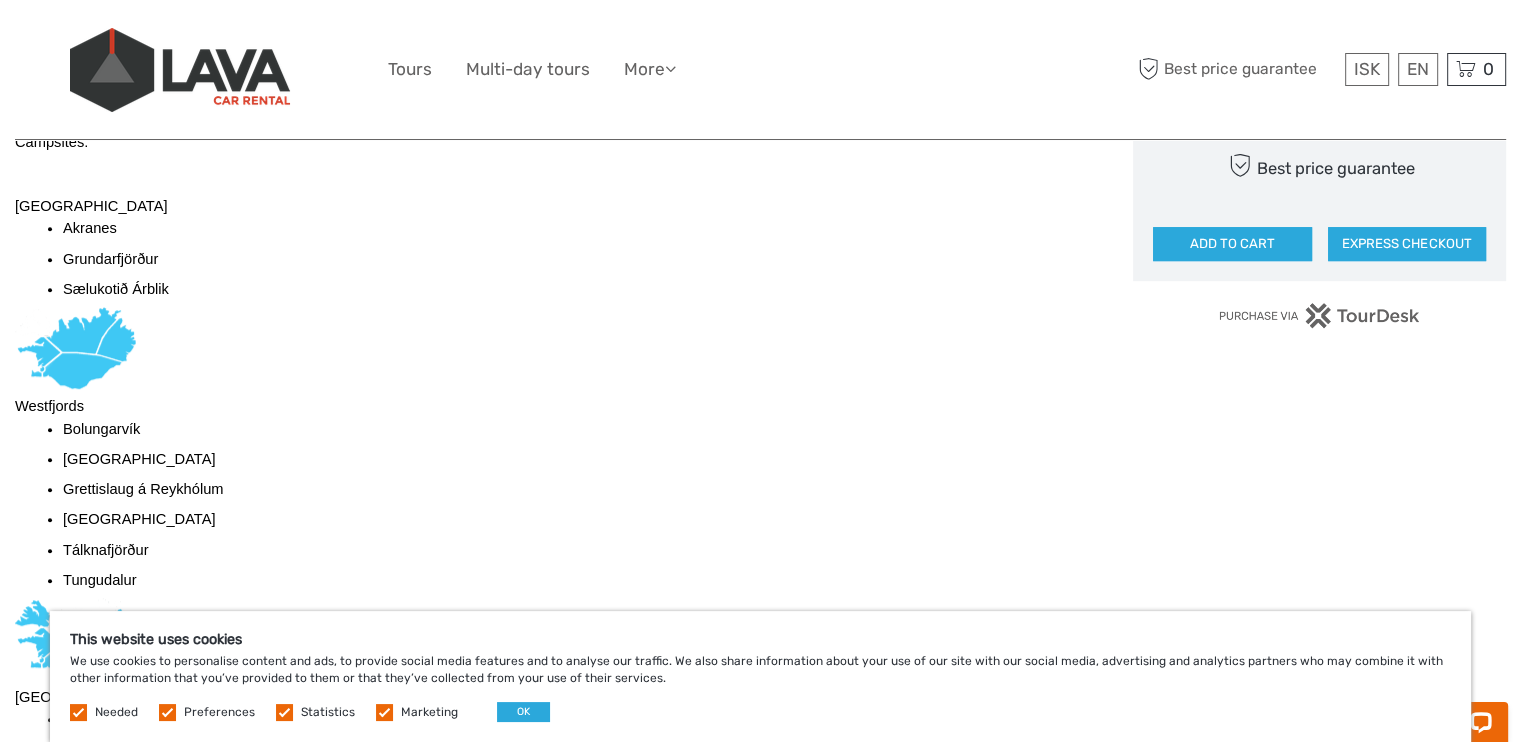 scroll, scrollTop: 1123, scrollLeft: 0, axis: vertical 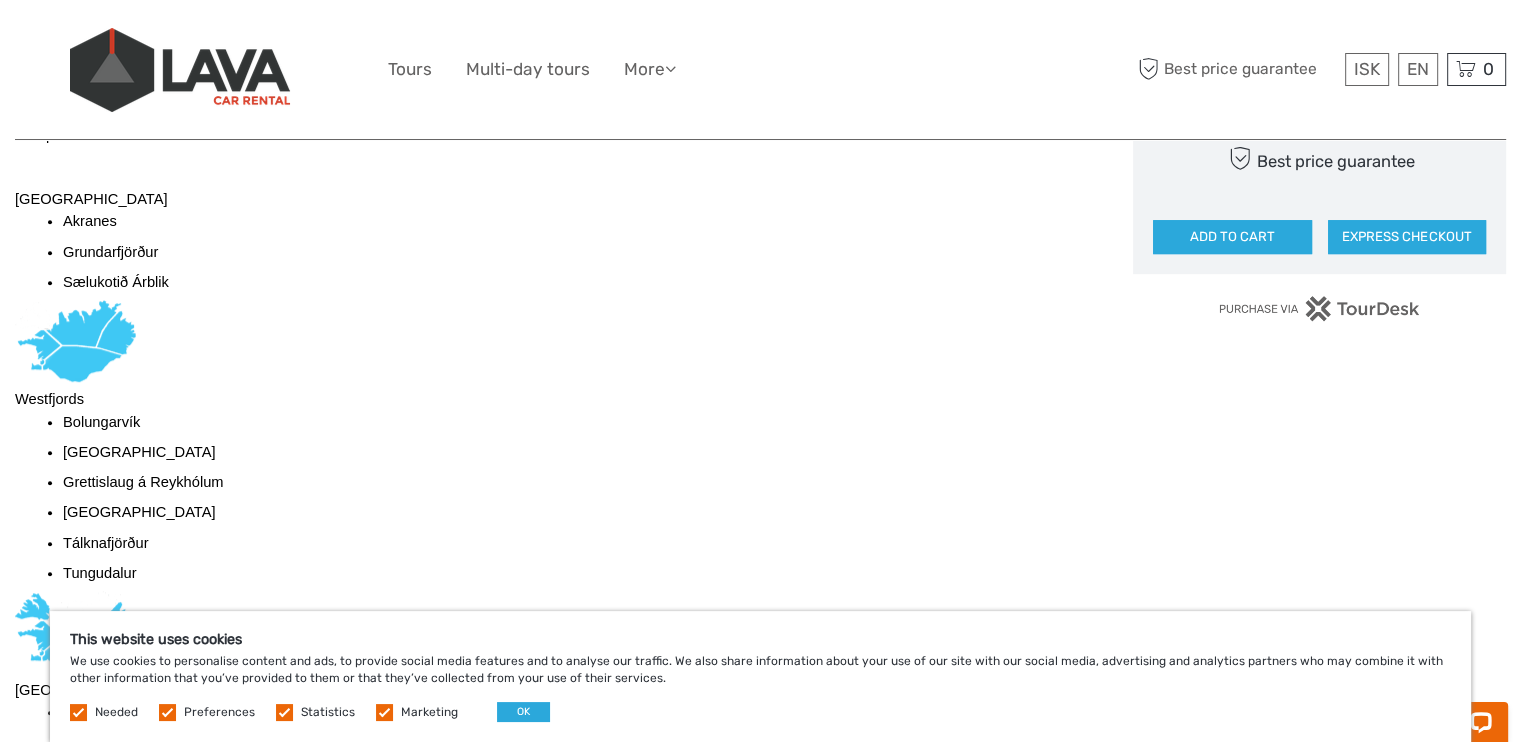 click on "Grundarfjörður" at bounding box center [110, 252] 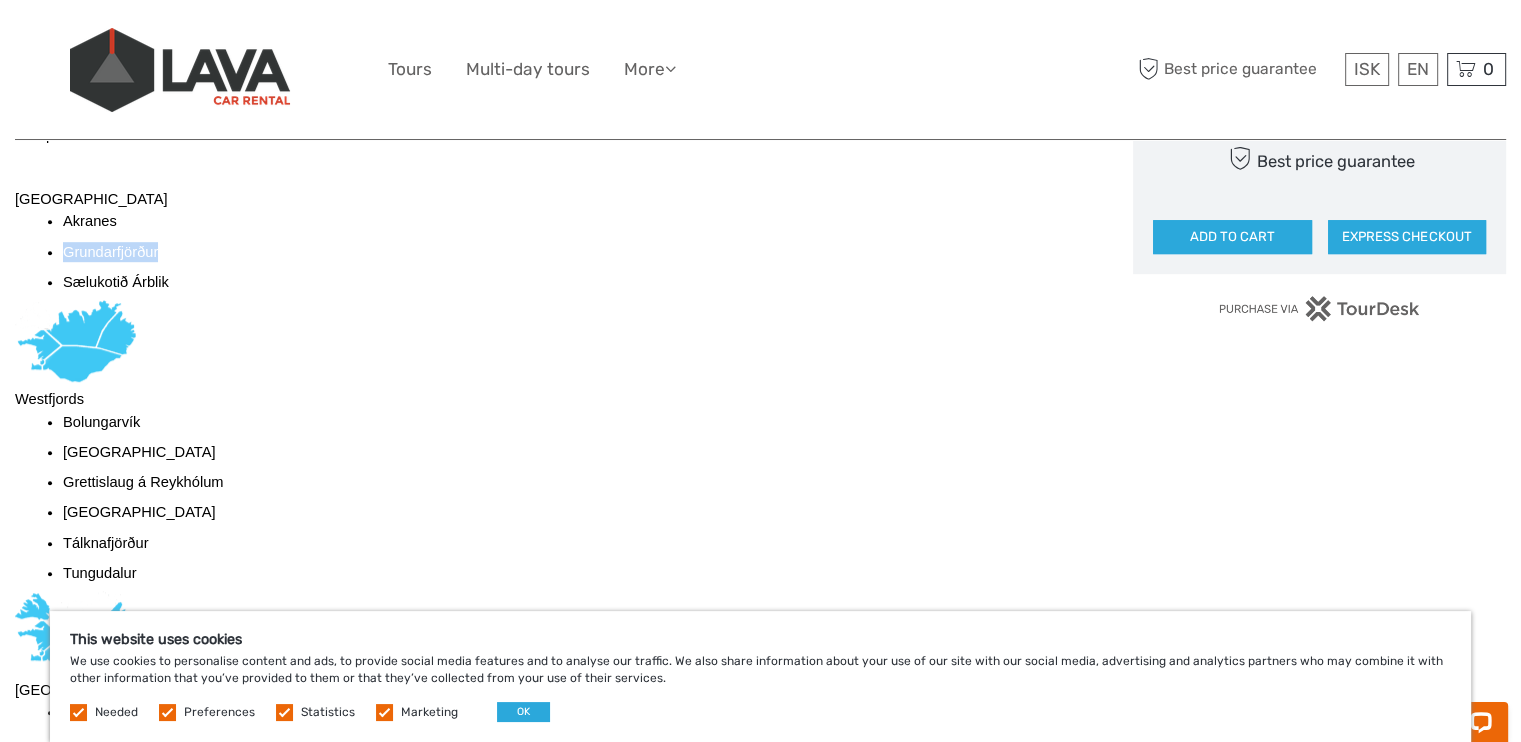 click on "Grundarfjörður" at bounding box center (110, 252) 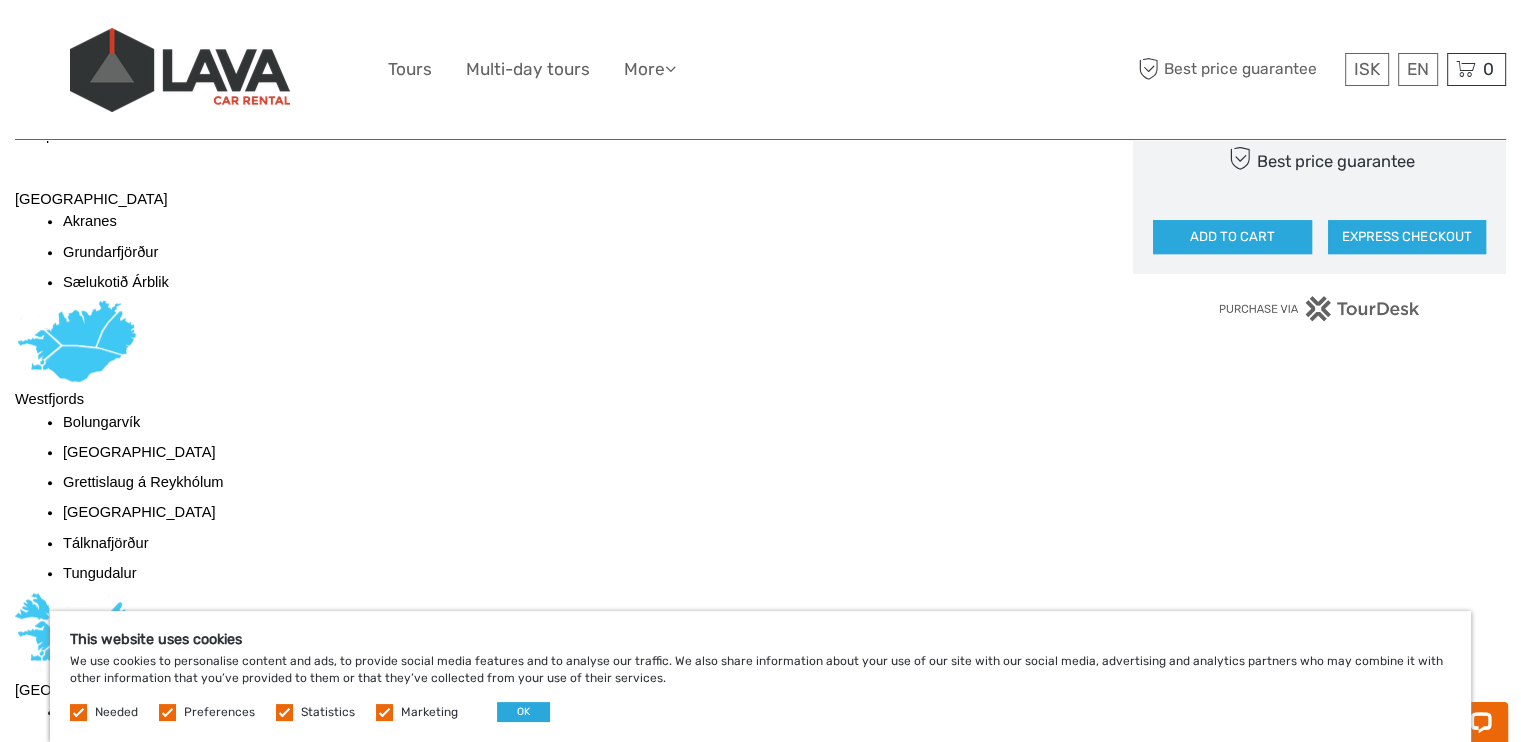 click on "Grundarfjörður" at bounding box center (110, 252) 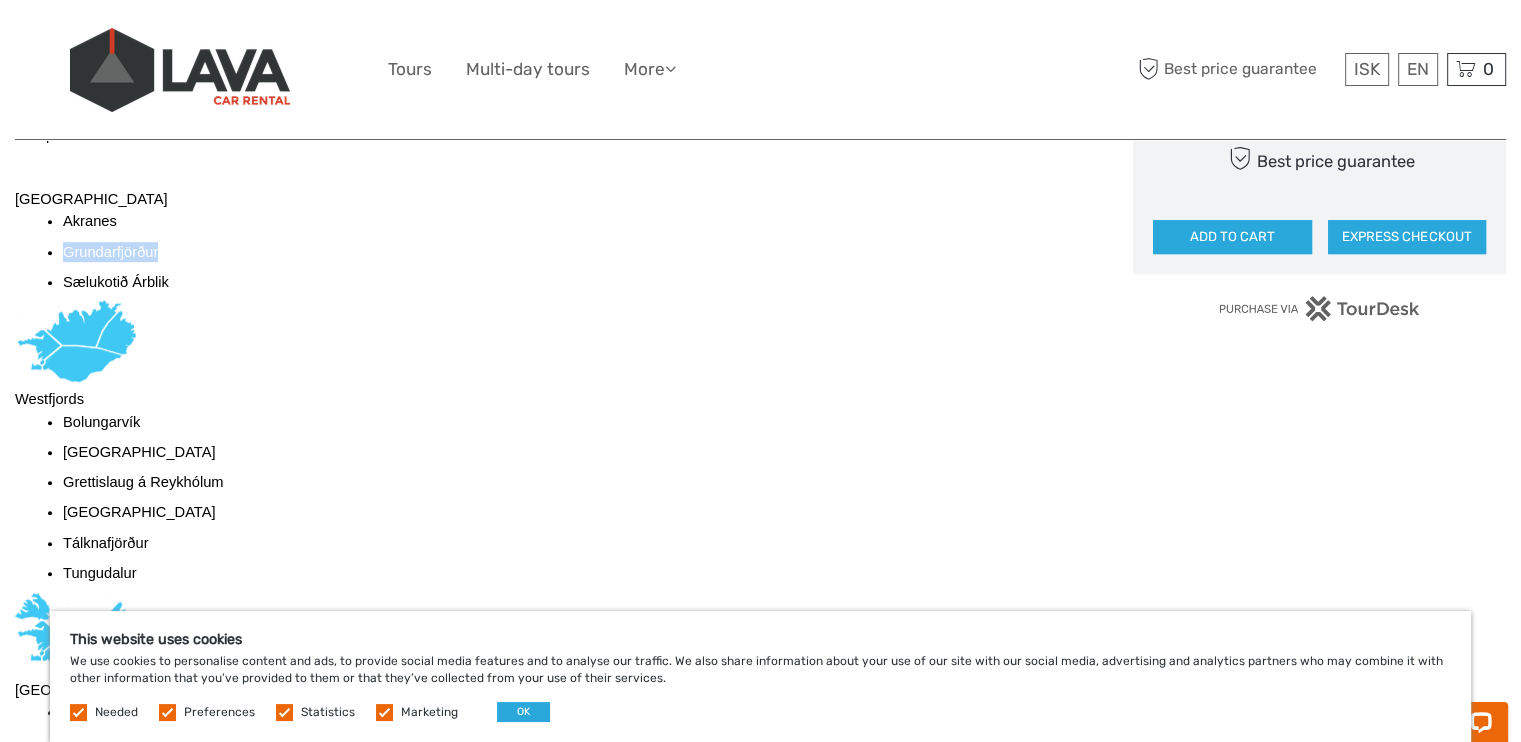click on "Grundarfjörður" at bounding box center [110, 252] 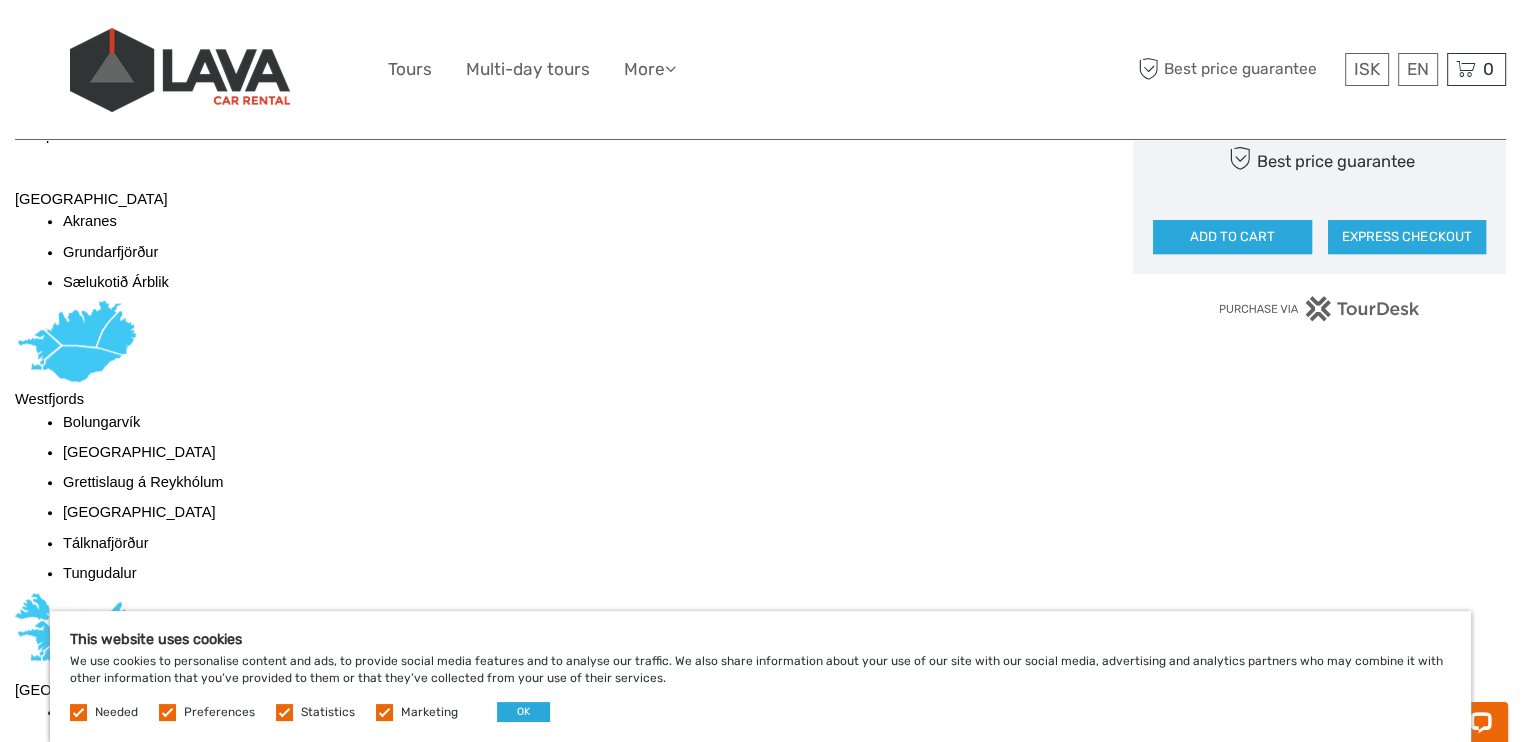 click on "Westfjords" at bounding box center [553, 399] 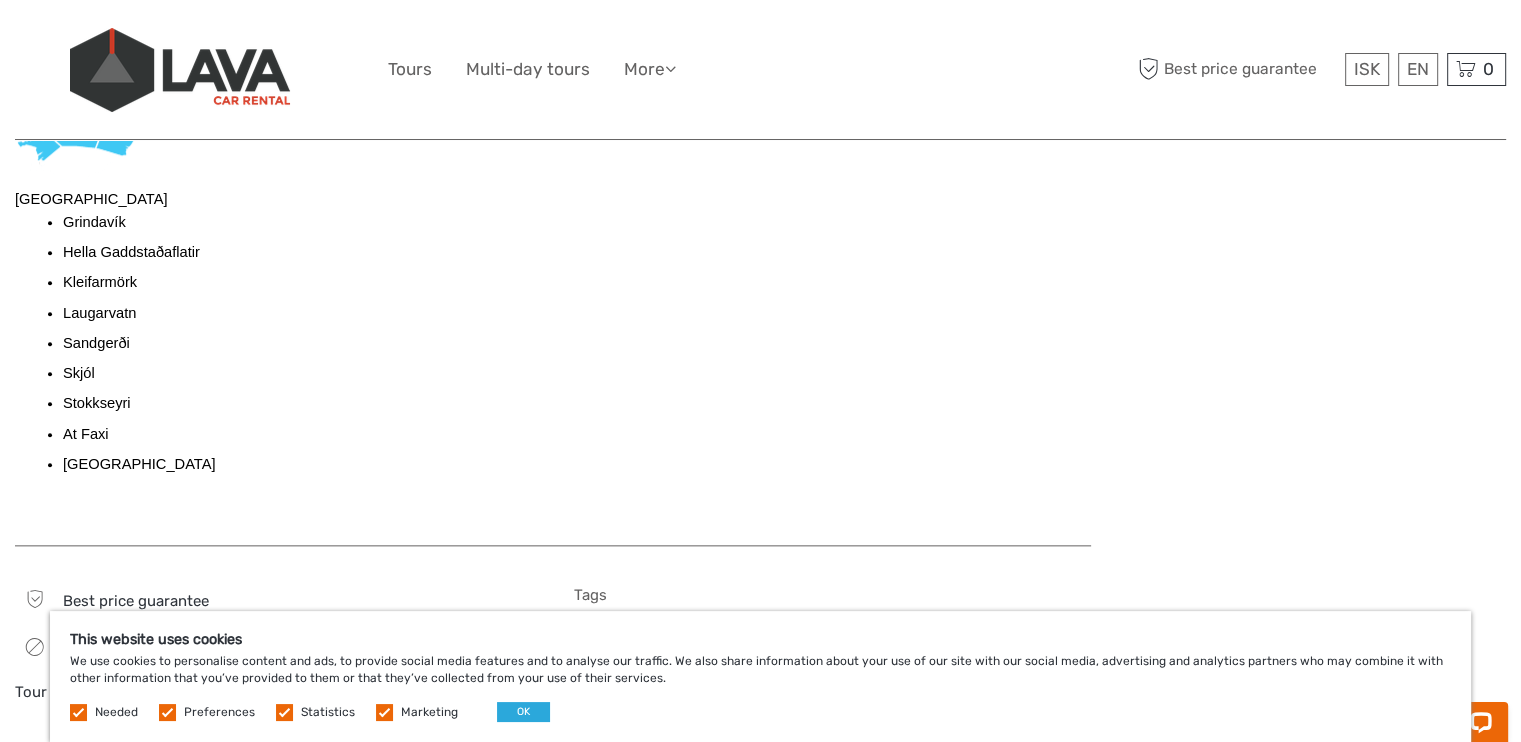scroll, scrollTop: 2194, scrollLeft: 0, axis: vertical 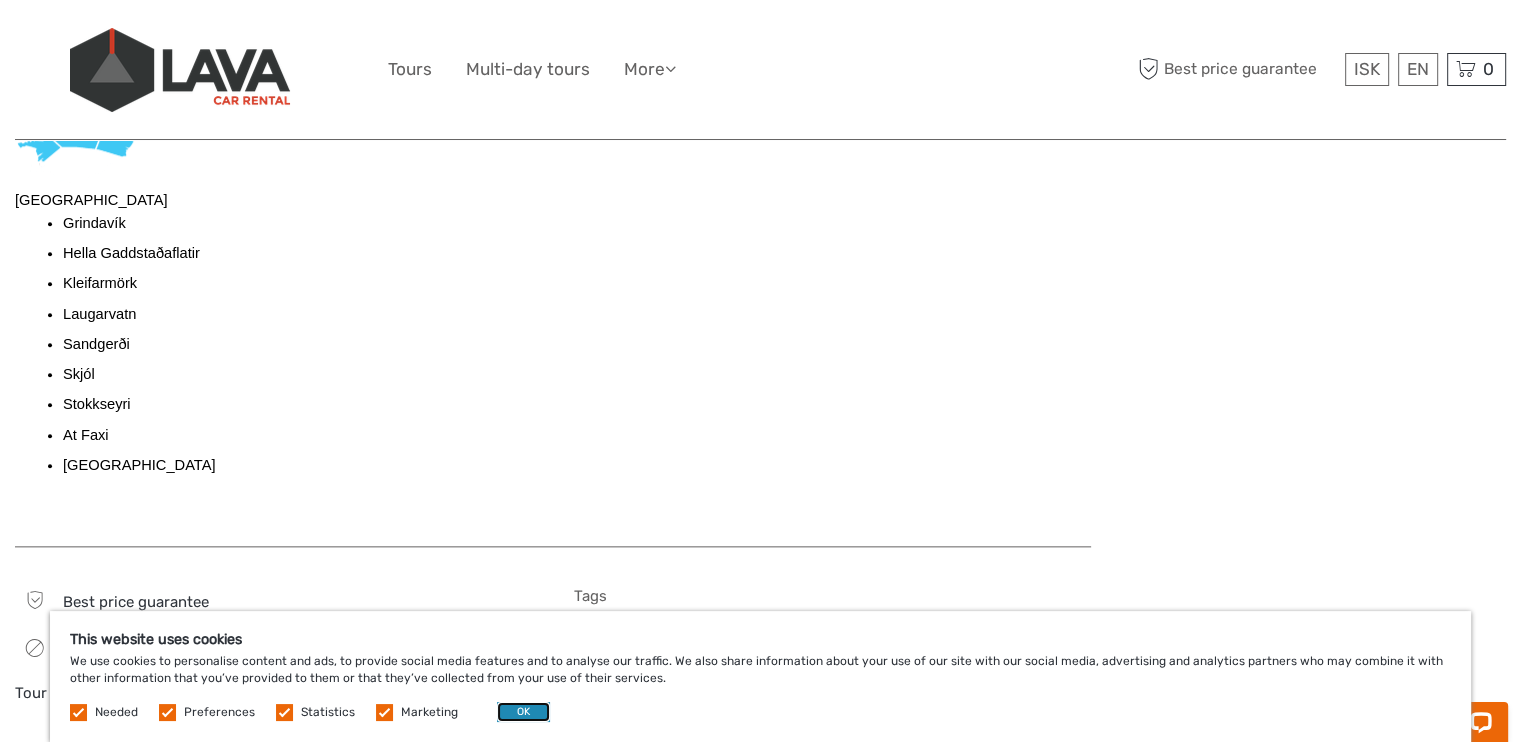 click on "OK" at bounding box center [523, 712] 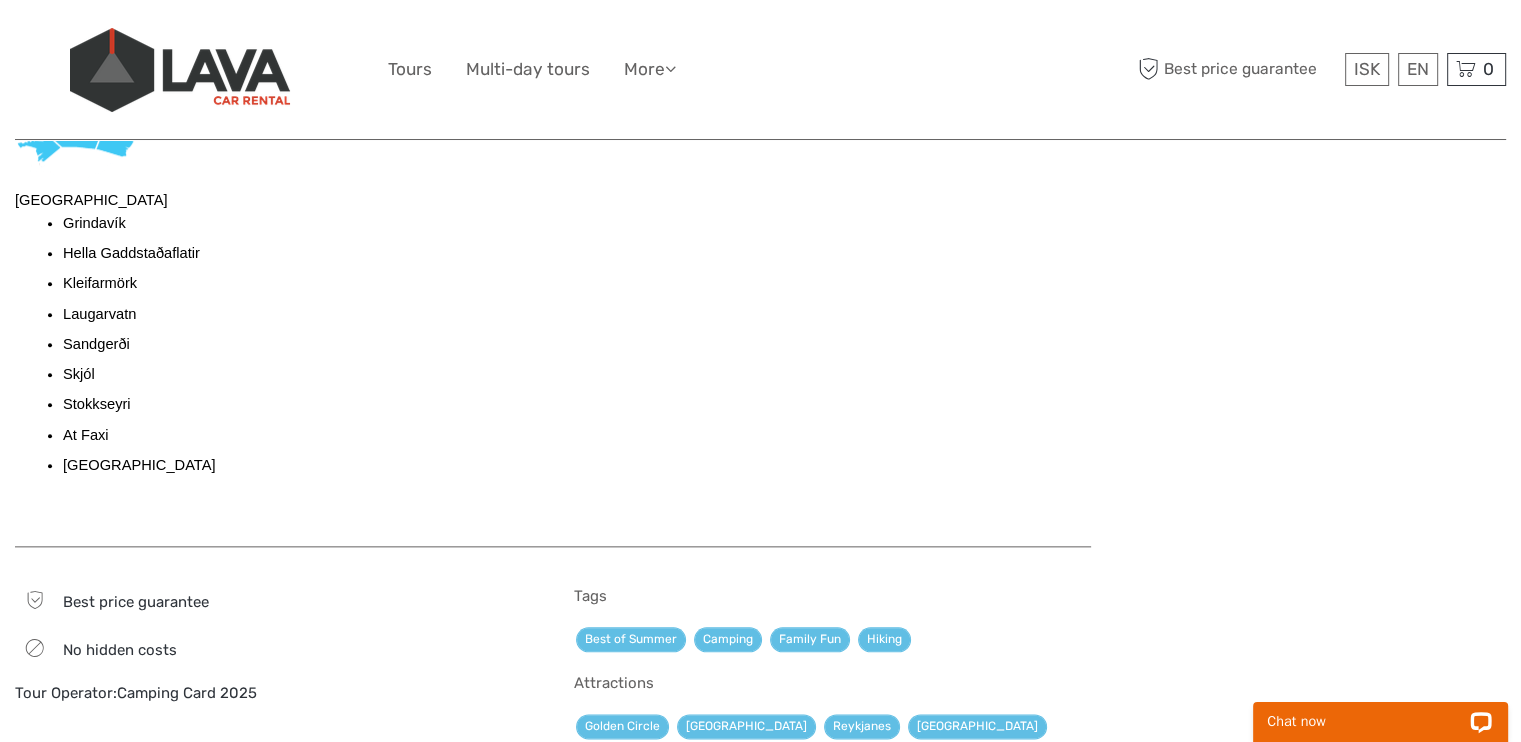 click on "Hella Gaddstaðaflatir" at bounding box center (131, 253) 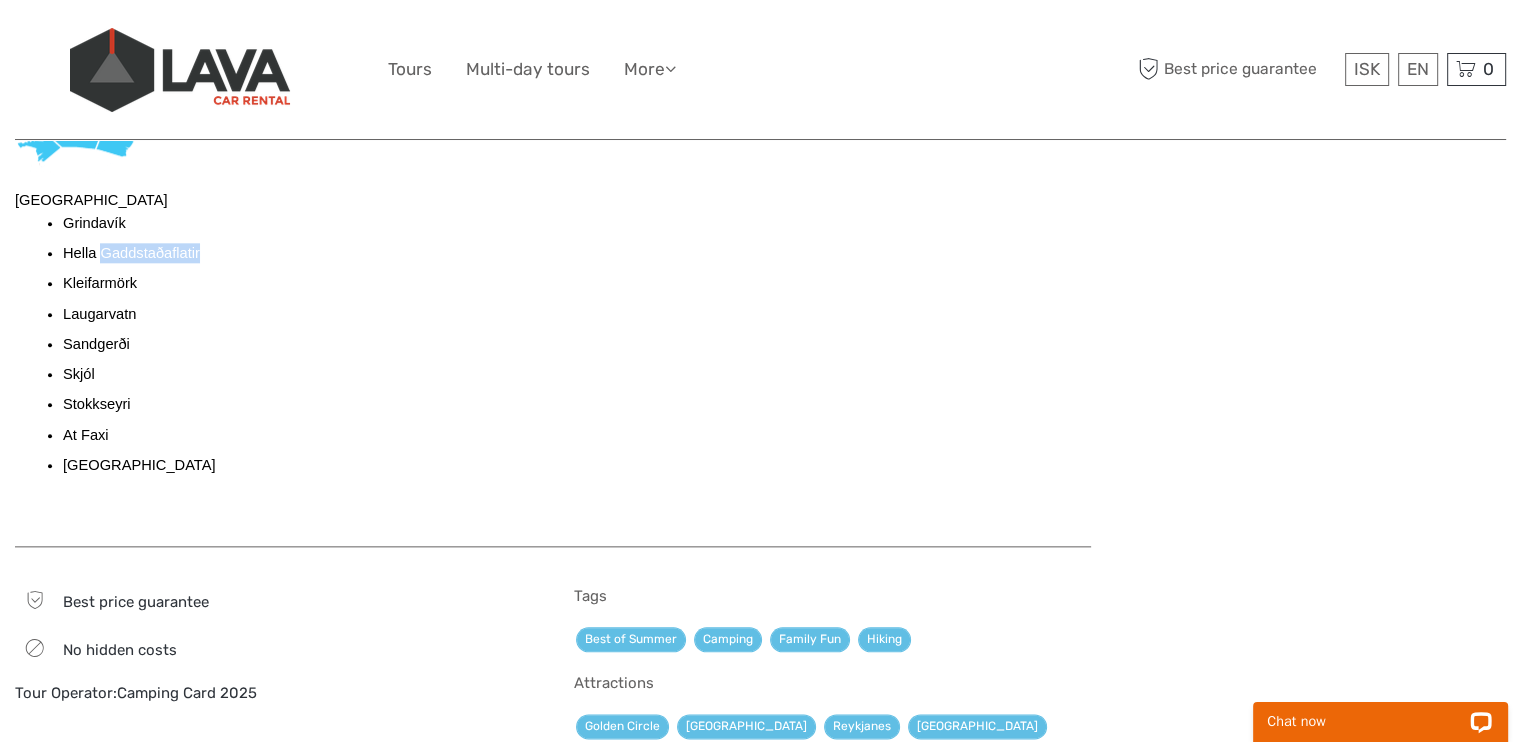 click on "Hella Gaddstaðaflatir" at bounding box center [131, 253] 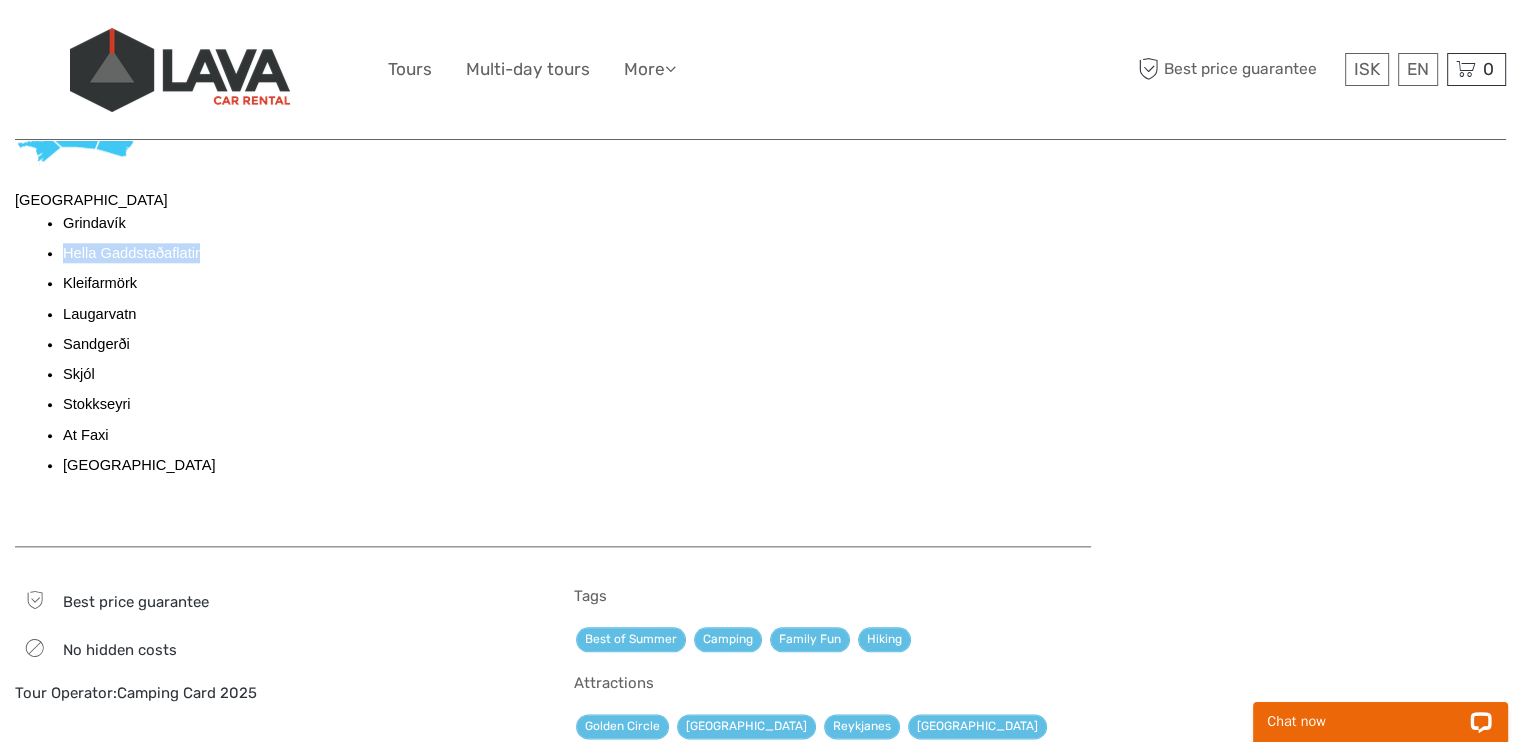 click on "Hella Gaddstaðaflatir" at bounding box center [131, 253] 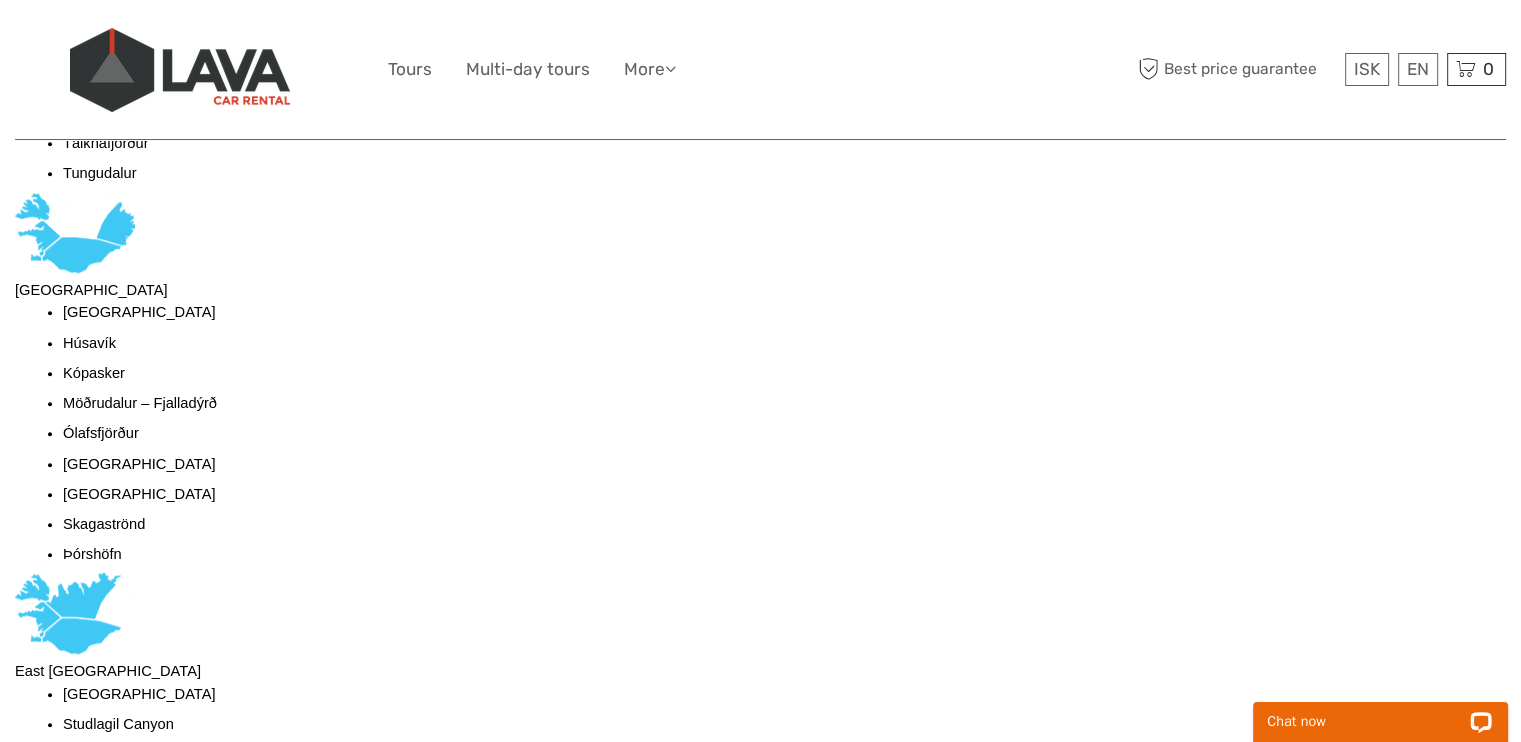 scroll, scrollTop: 1528, scrollLeft: 0, axis: vertical 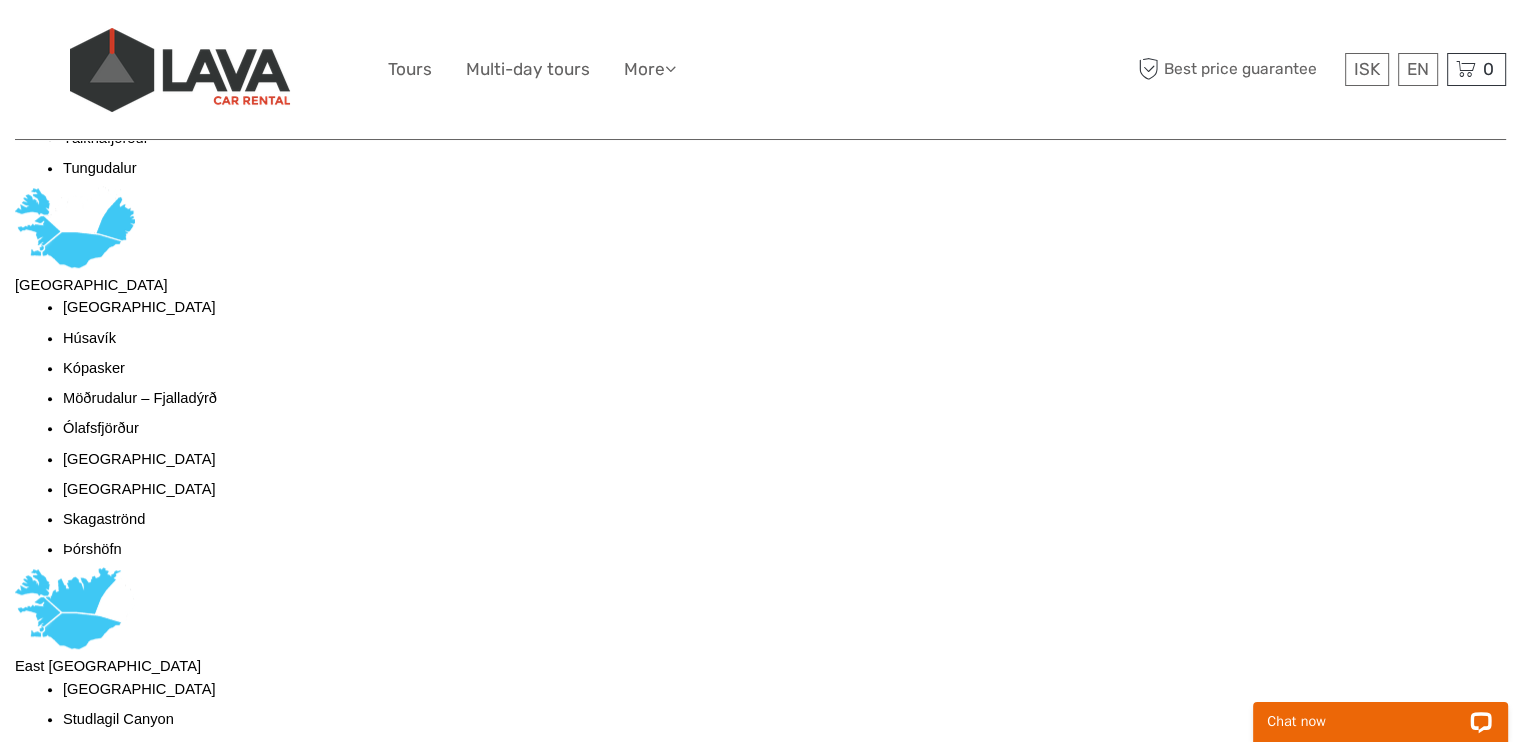 click on "[GEOGRAPHIC_DATA]" at bounding box center (139, 307) 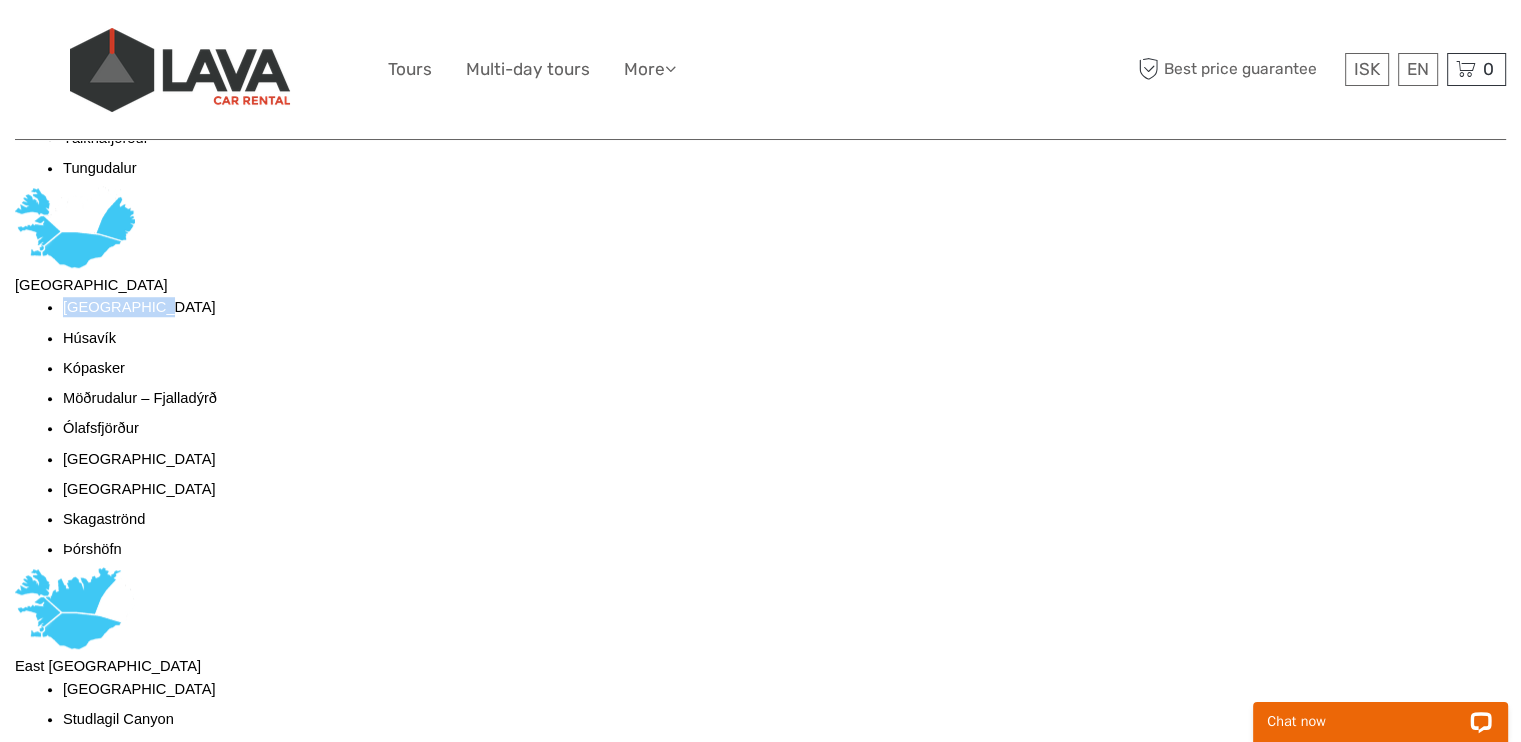 click on "[GEOGRAPHIC_DATA]" at bounding box center [139, 307] 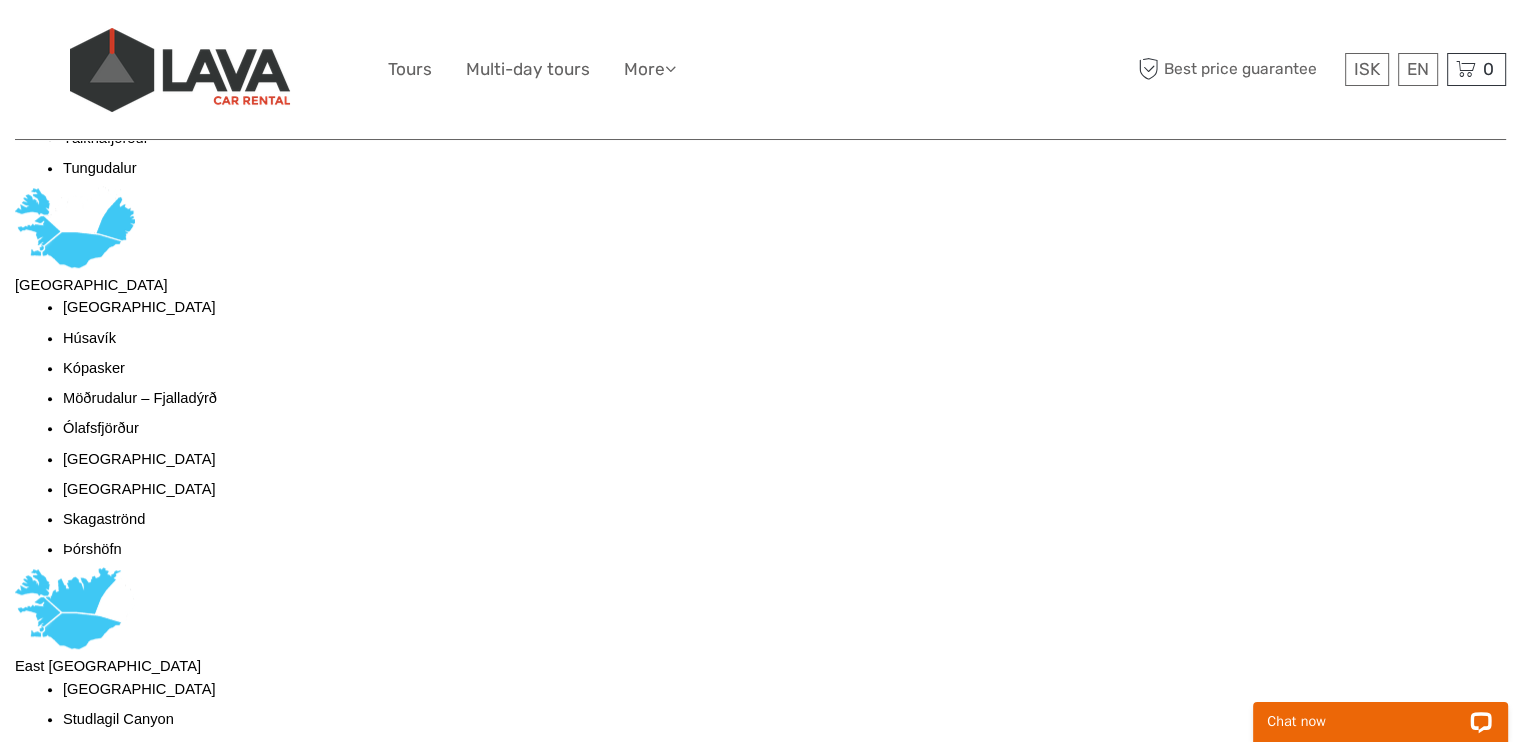 click on "Húsavík" at bounding box center [577, 338] 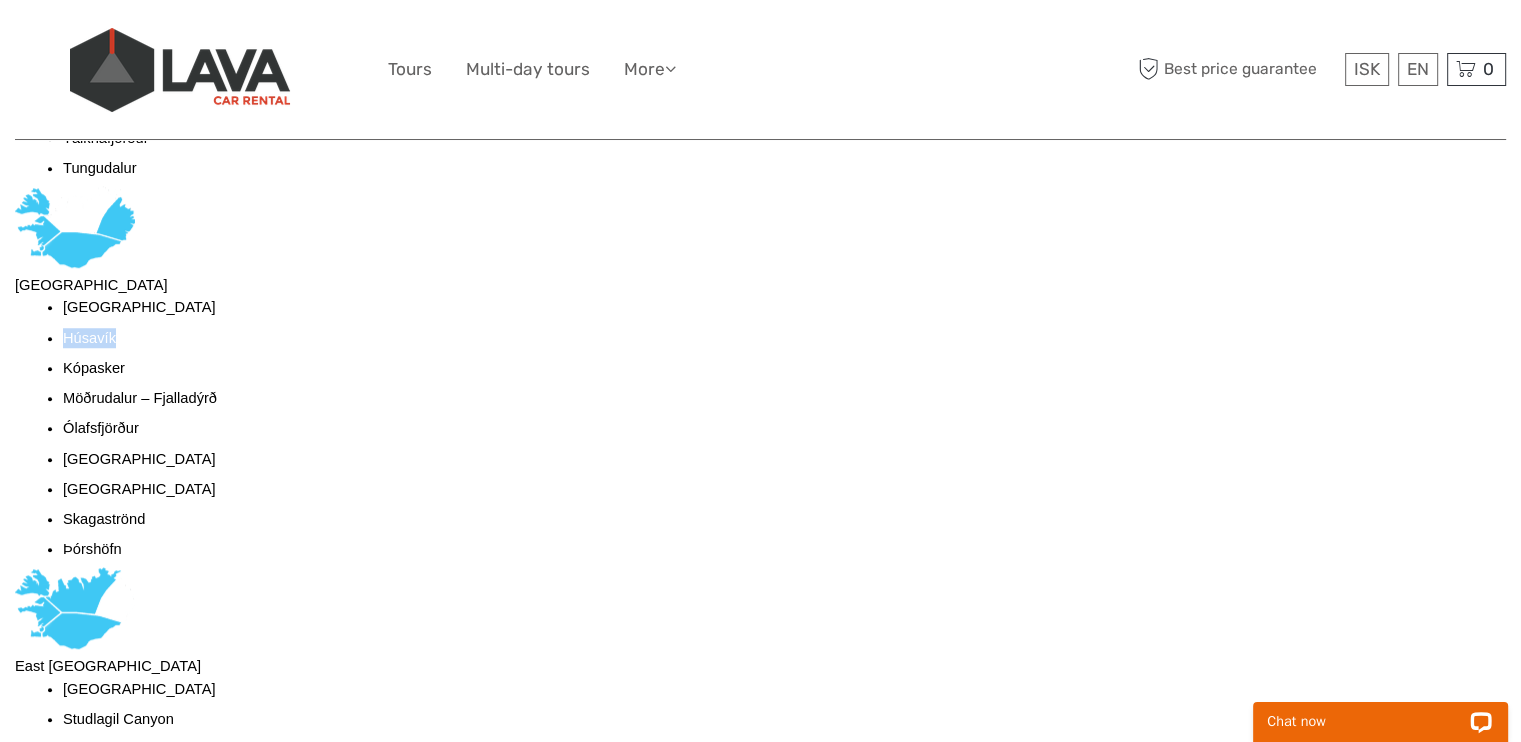click on "Húsavík" at bounding box center [89, 338] 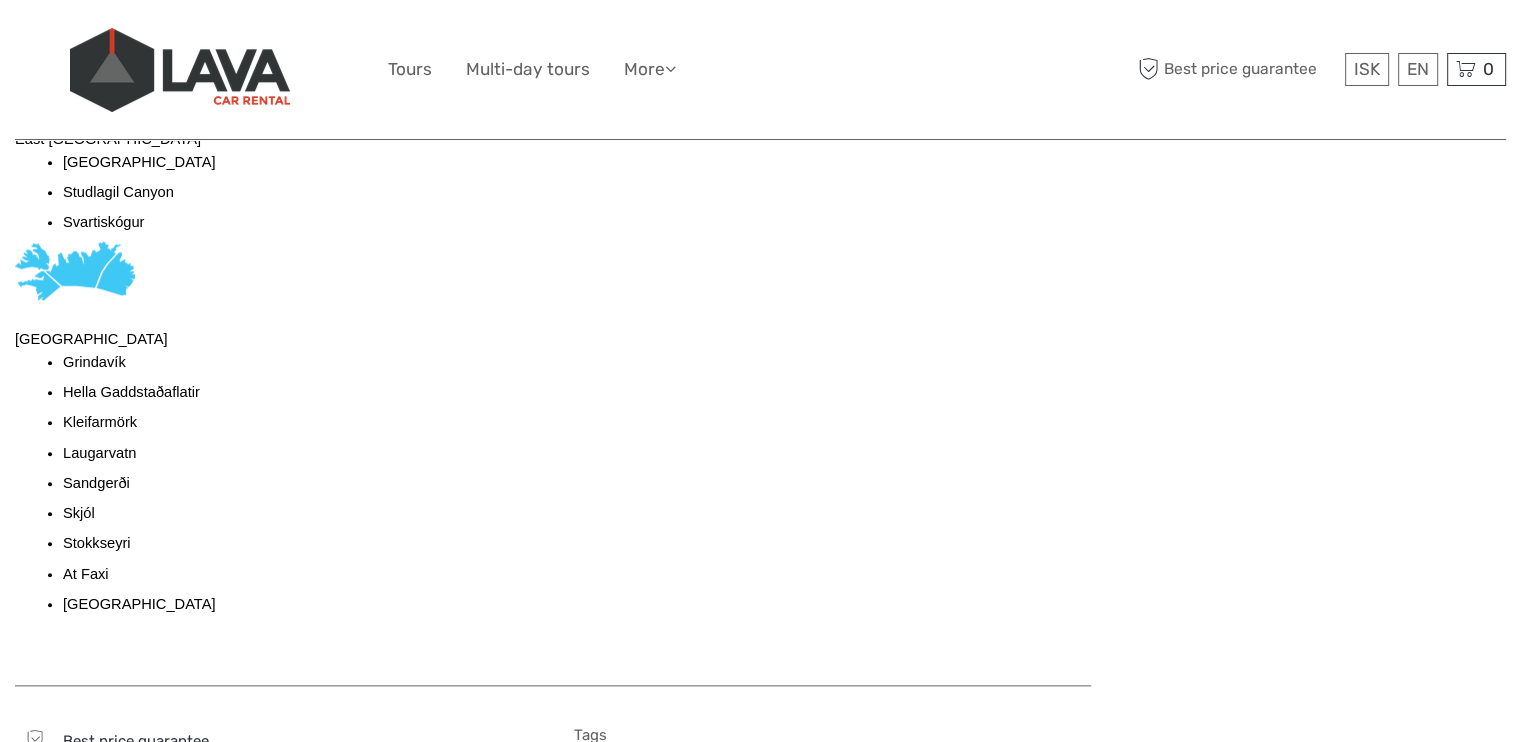 scroll, scrollTop: 2057, scrollLeft: 0, axis: vertical 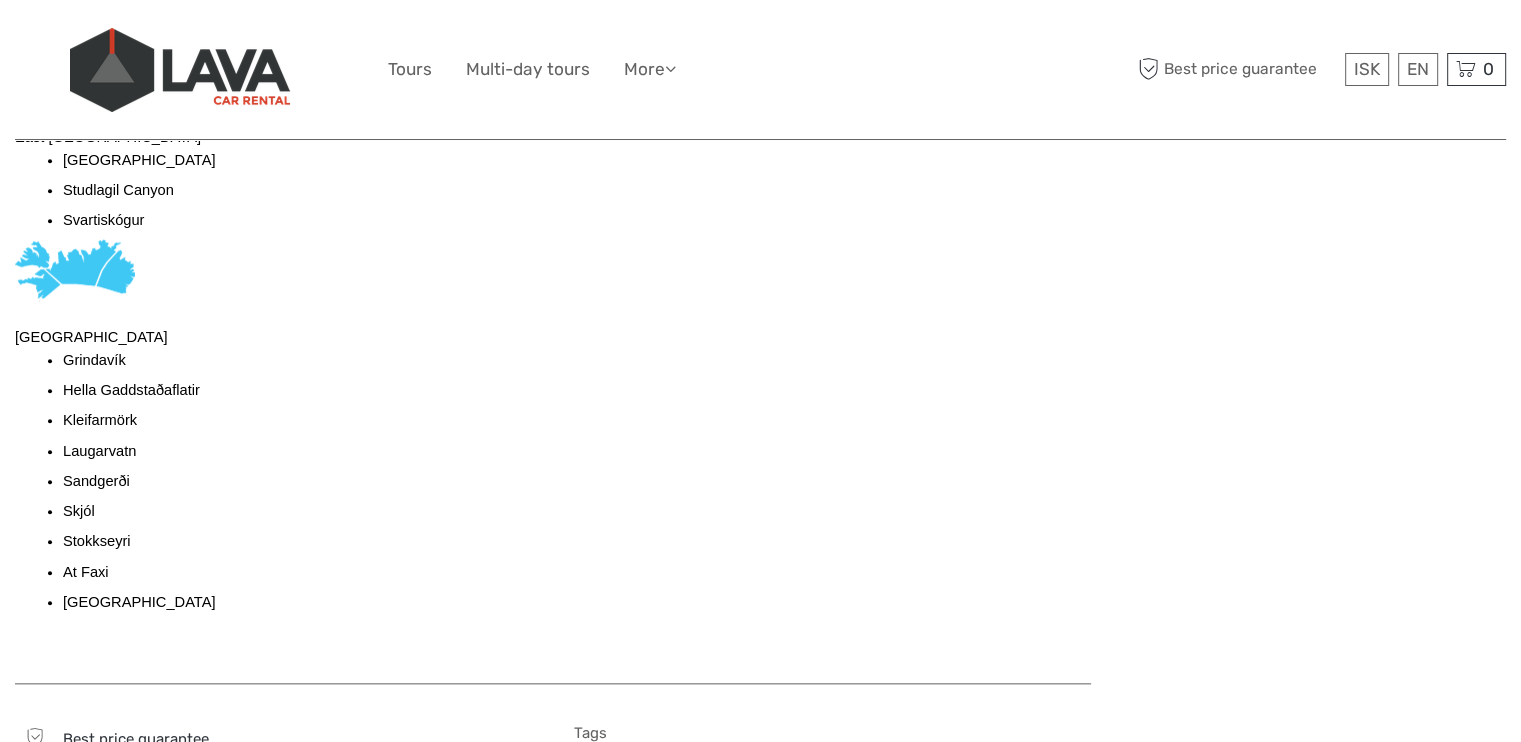 click on "Grindavík" at bounding box center (94, 360) 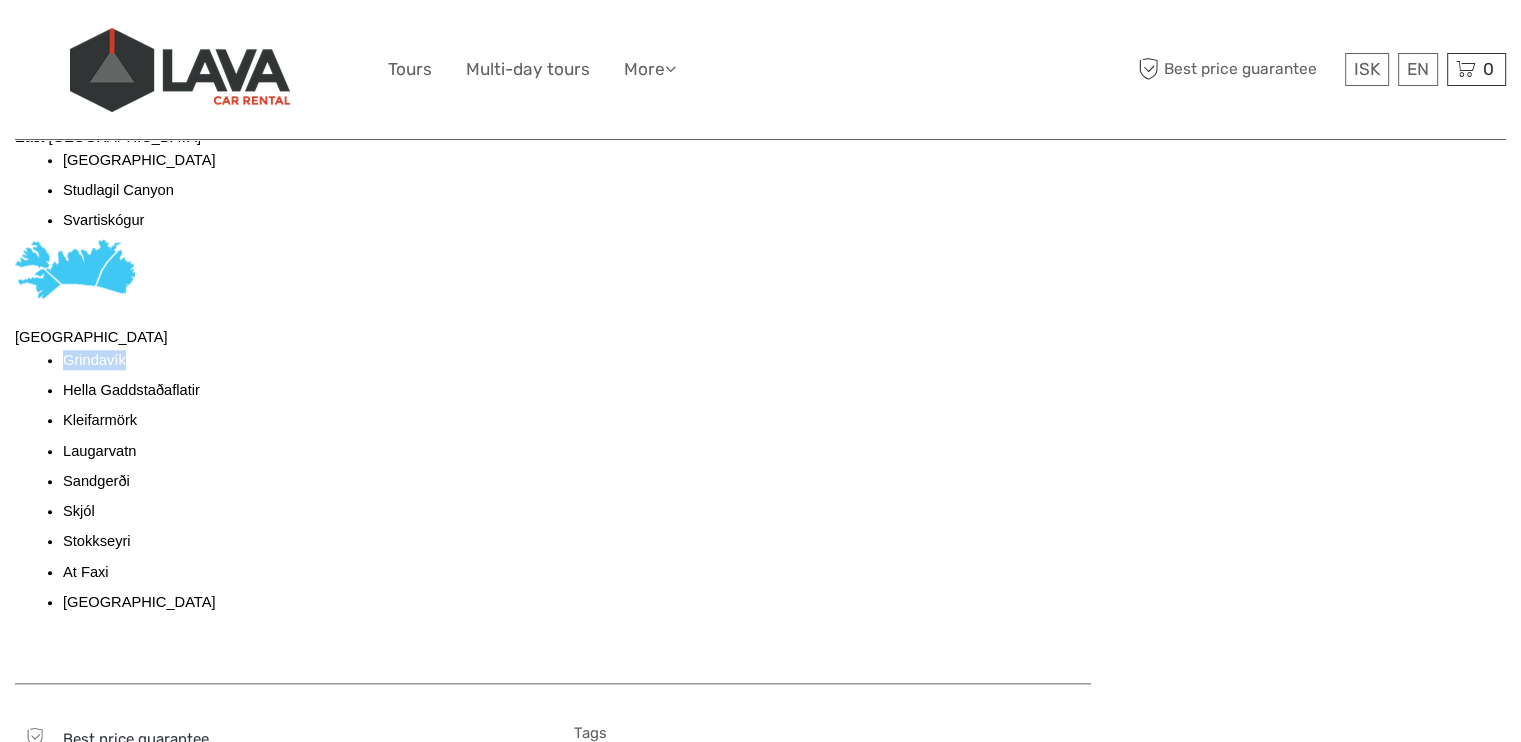 click on "Grindavík" at bounding box center [94, 360] 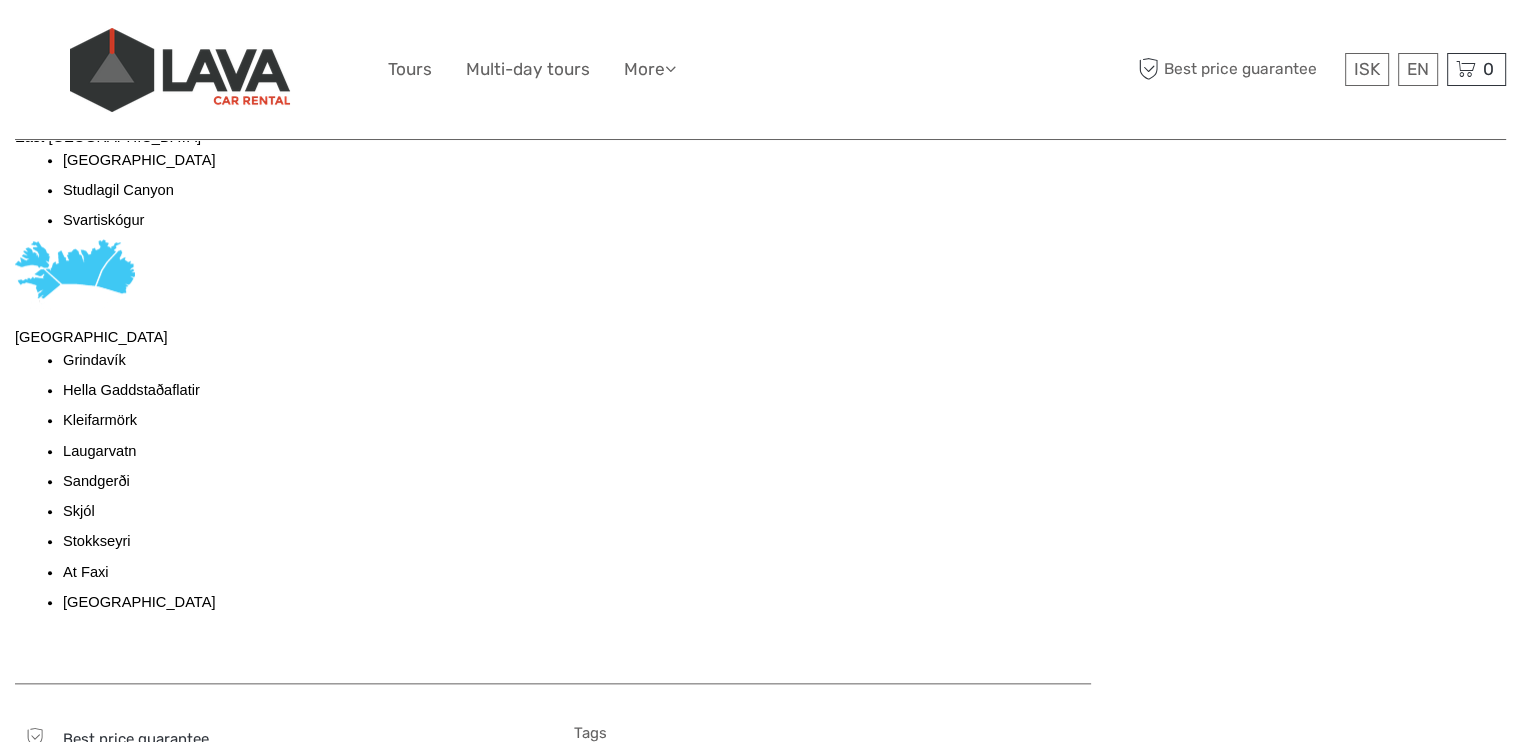click on "Hella Gaddstaðaflatir" at bounding box center (131, 390) 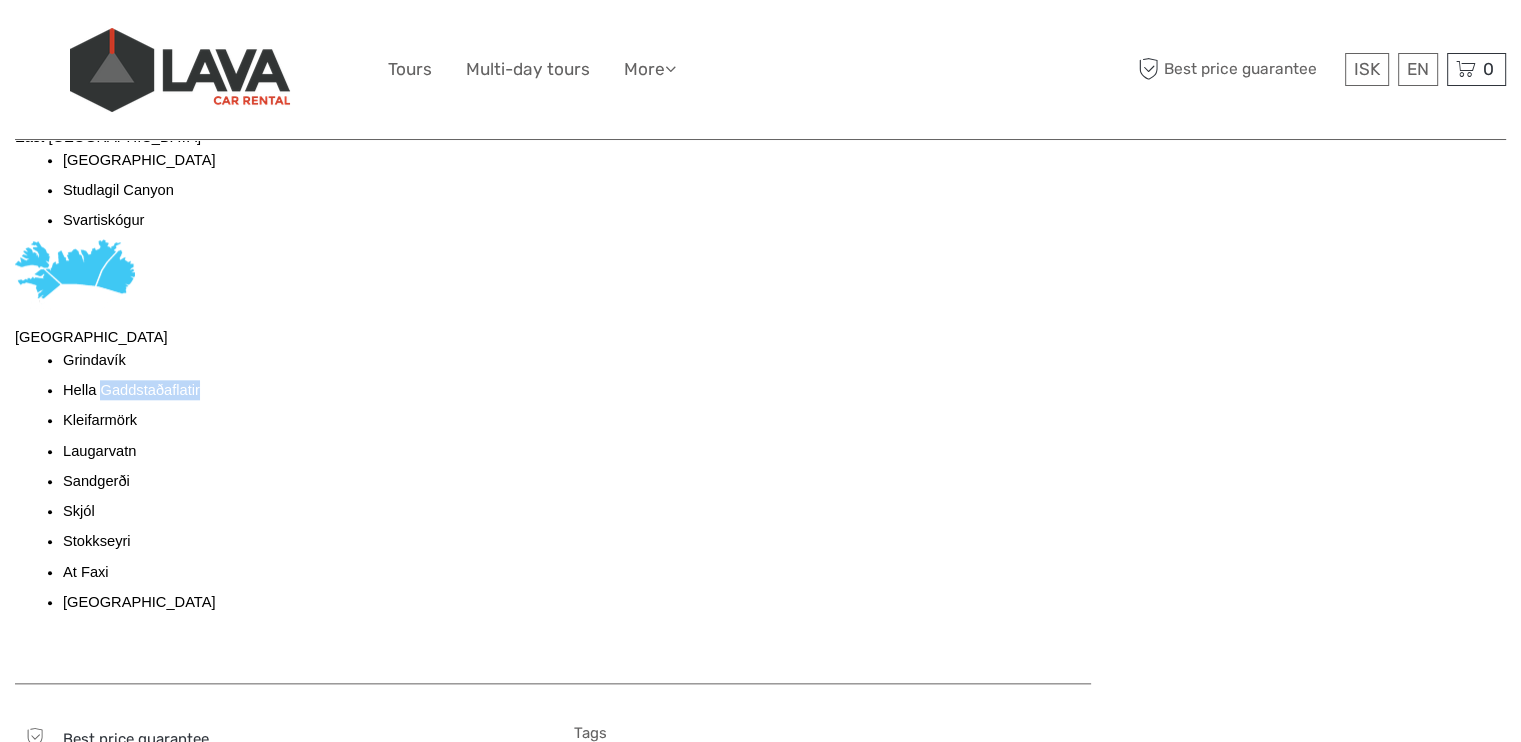 click on "Hella Gaddstaðaflatir" at bounding box center (131, 390) 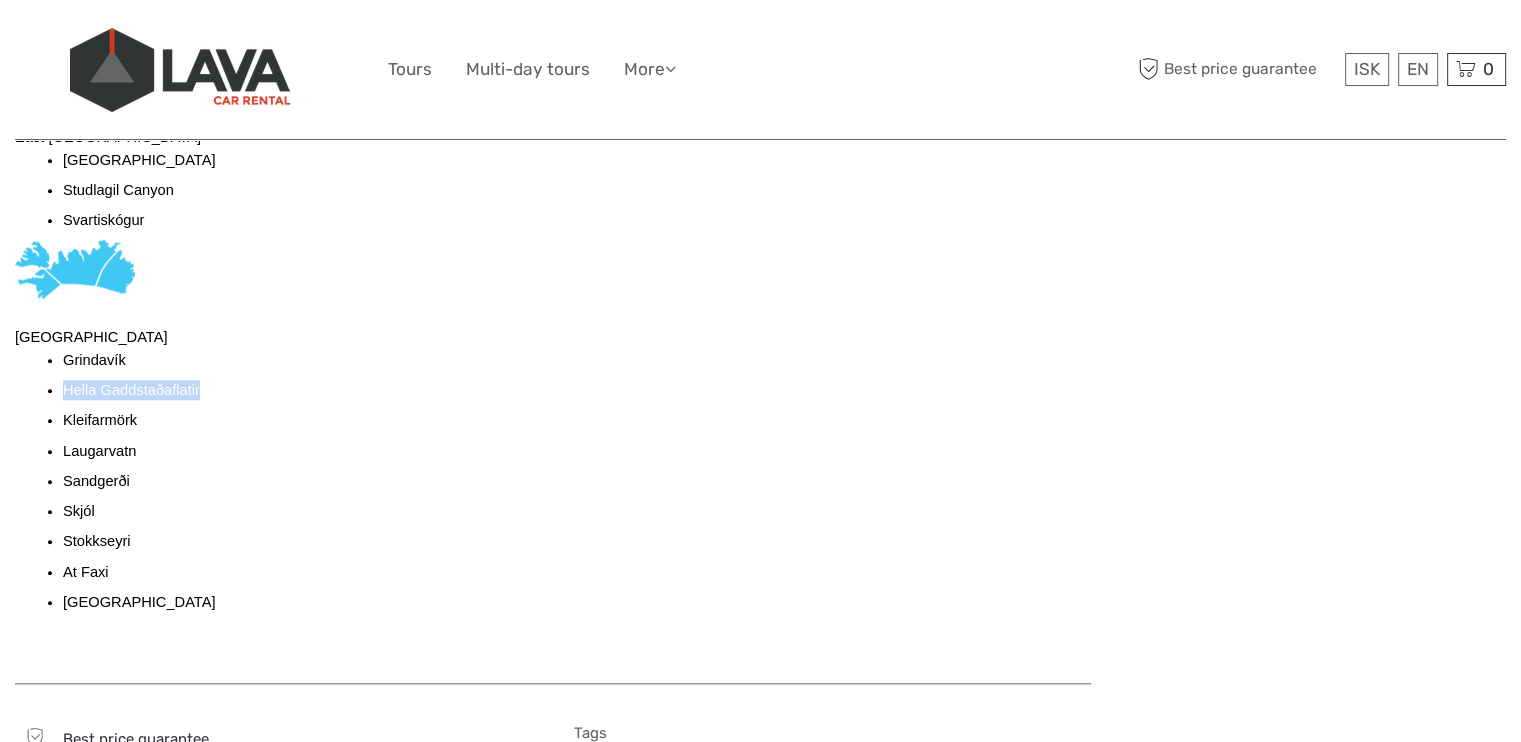click on "Hella Gaddstaðaflatir" at bounding box center (131, 390) 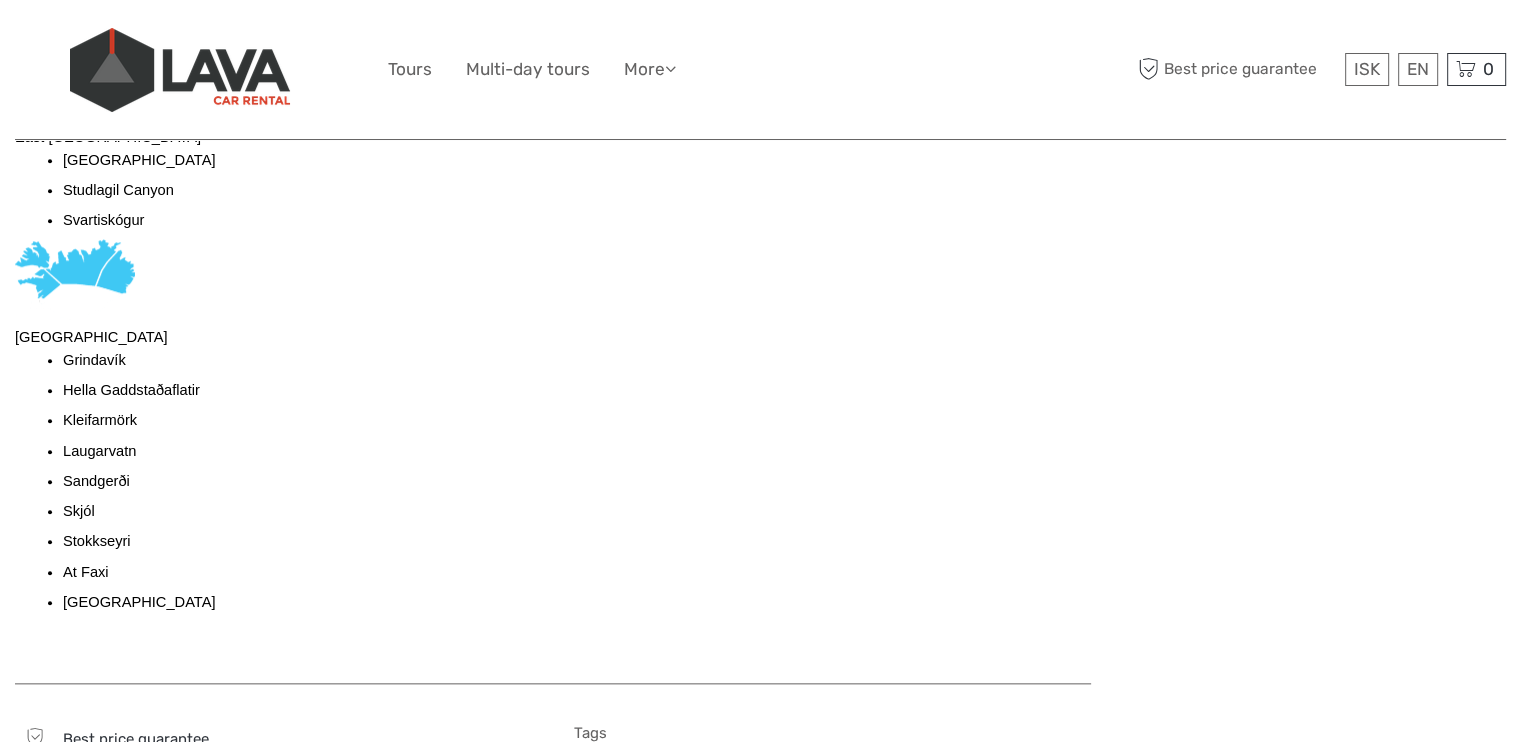 click on "Kleifarmörk" at bounding box center [100, 420] 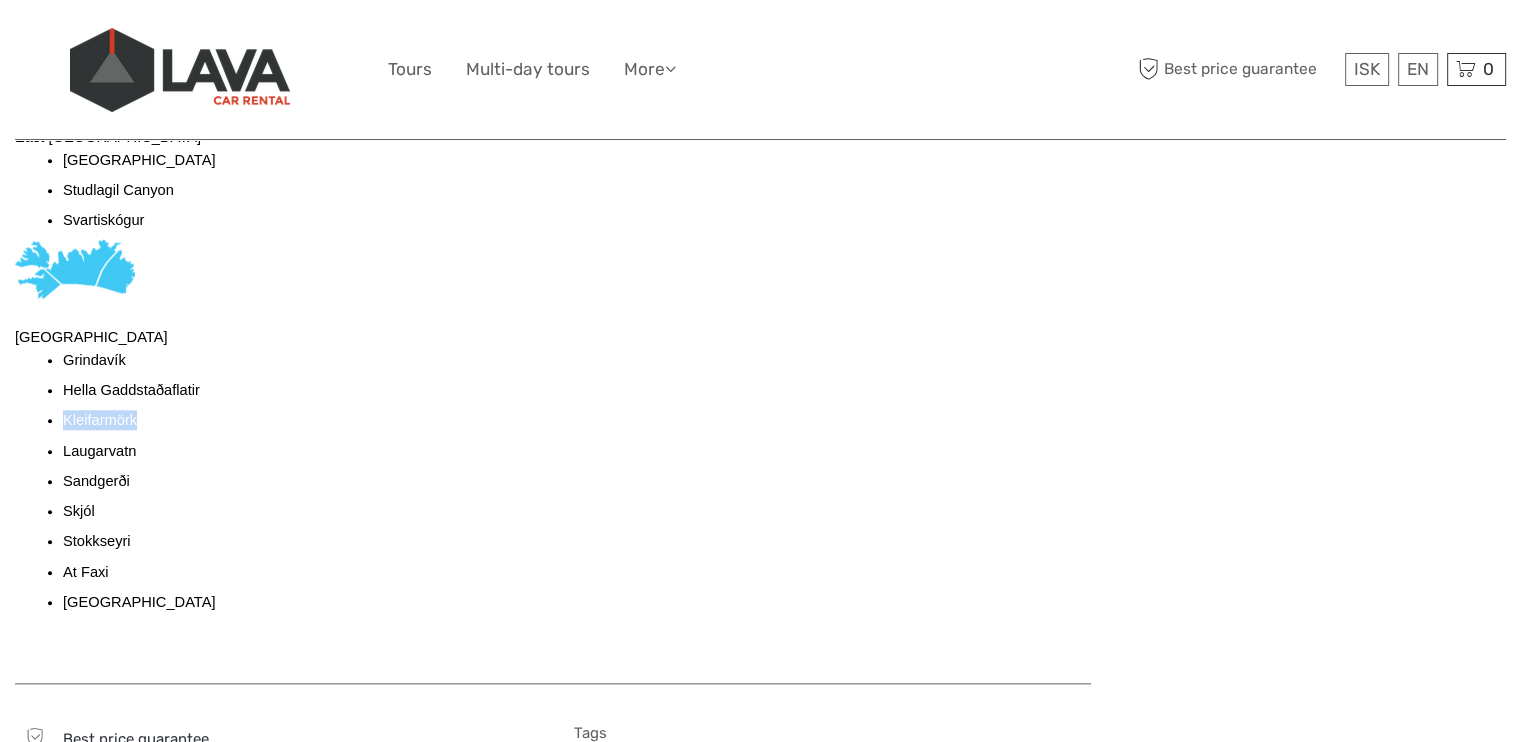 click on "Kleifarmörk" at bounding box center (100, 420) 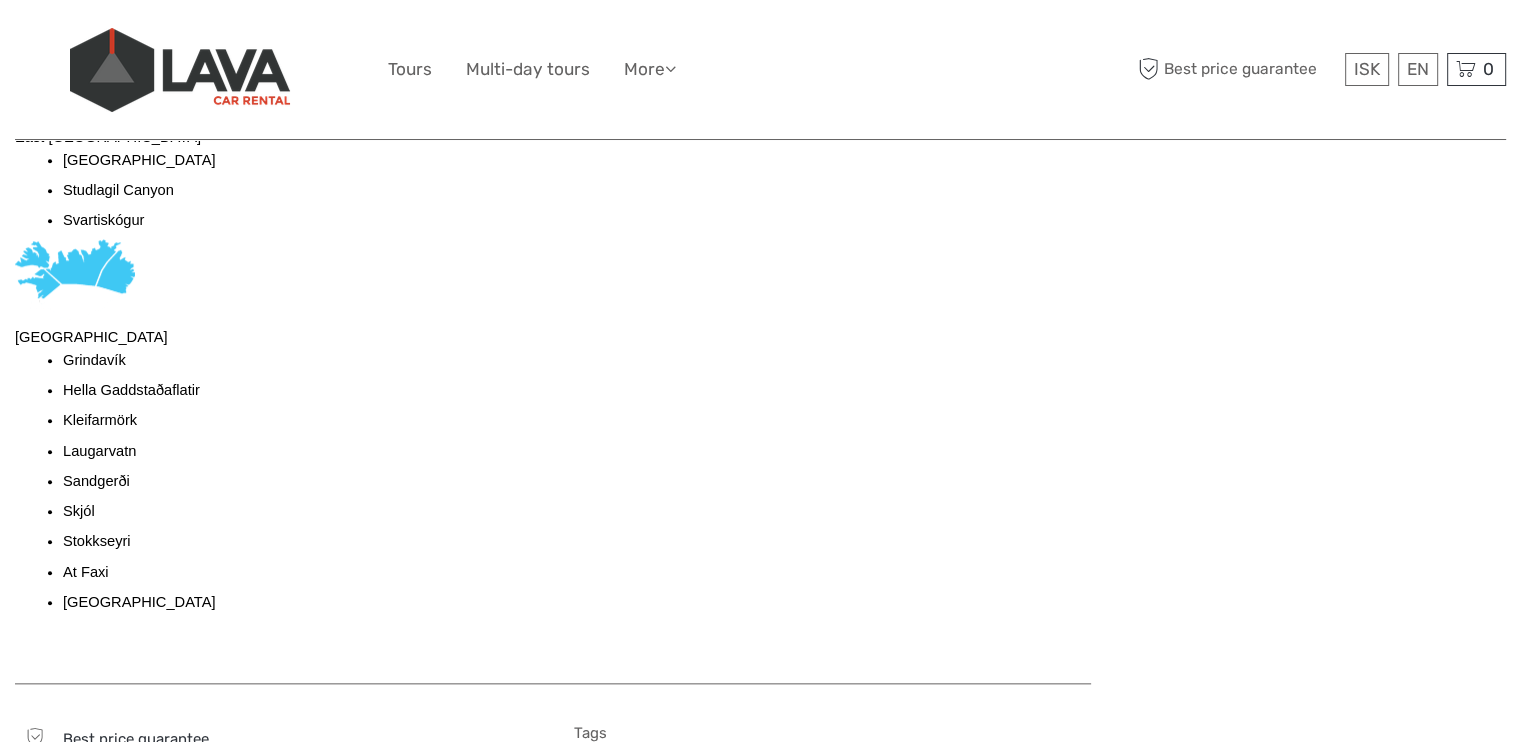 click on "Laugarvatn" at bounding box center [99, 451] 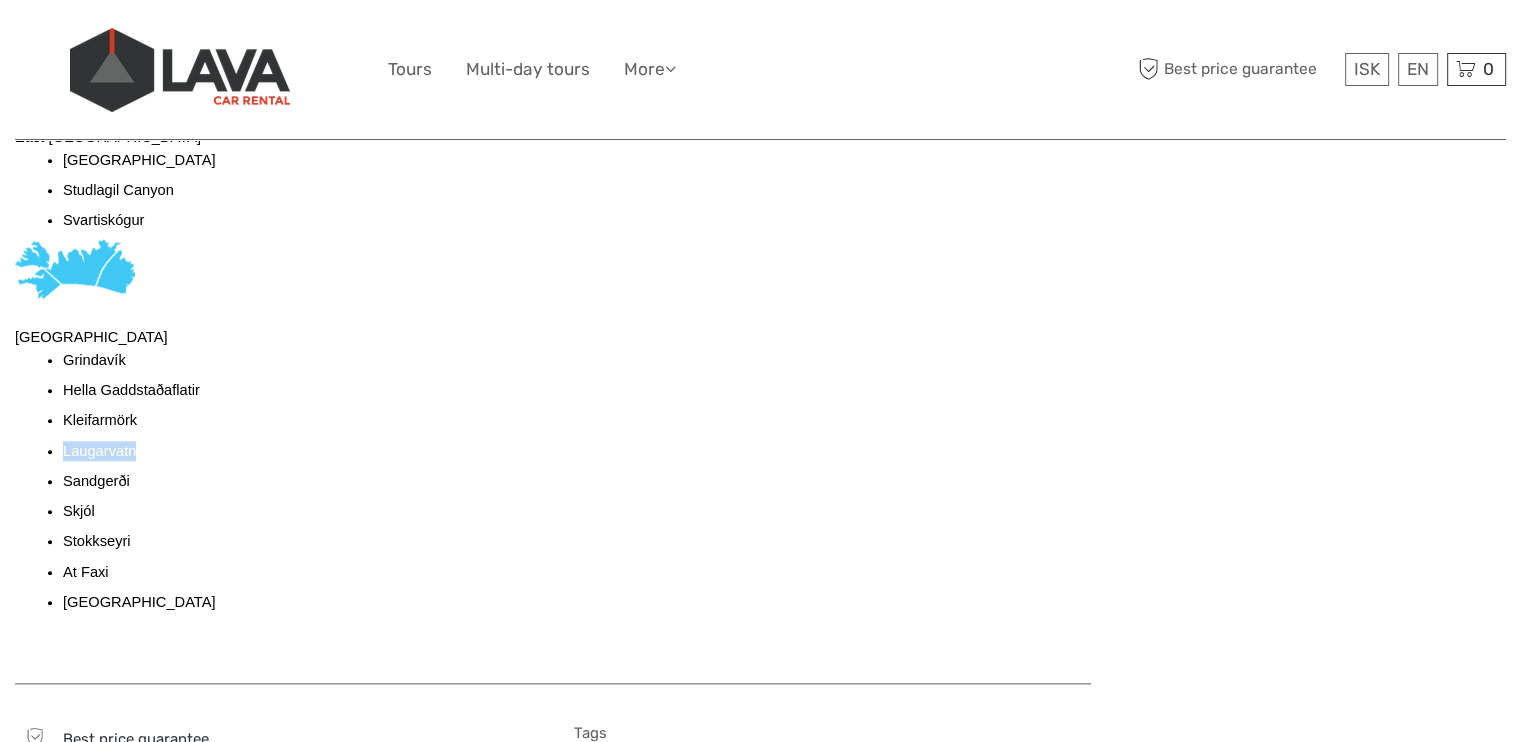 click on "Laugarvatn" at bounding box center [99, 451] 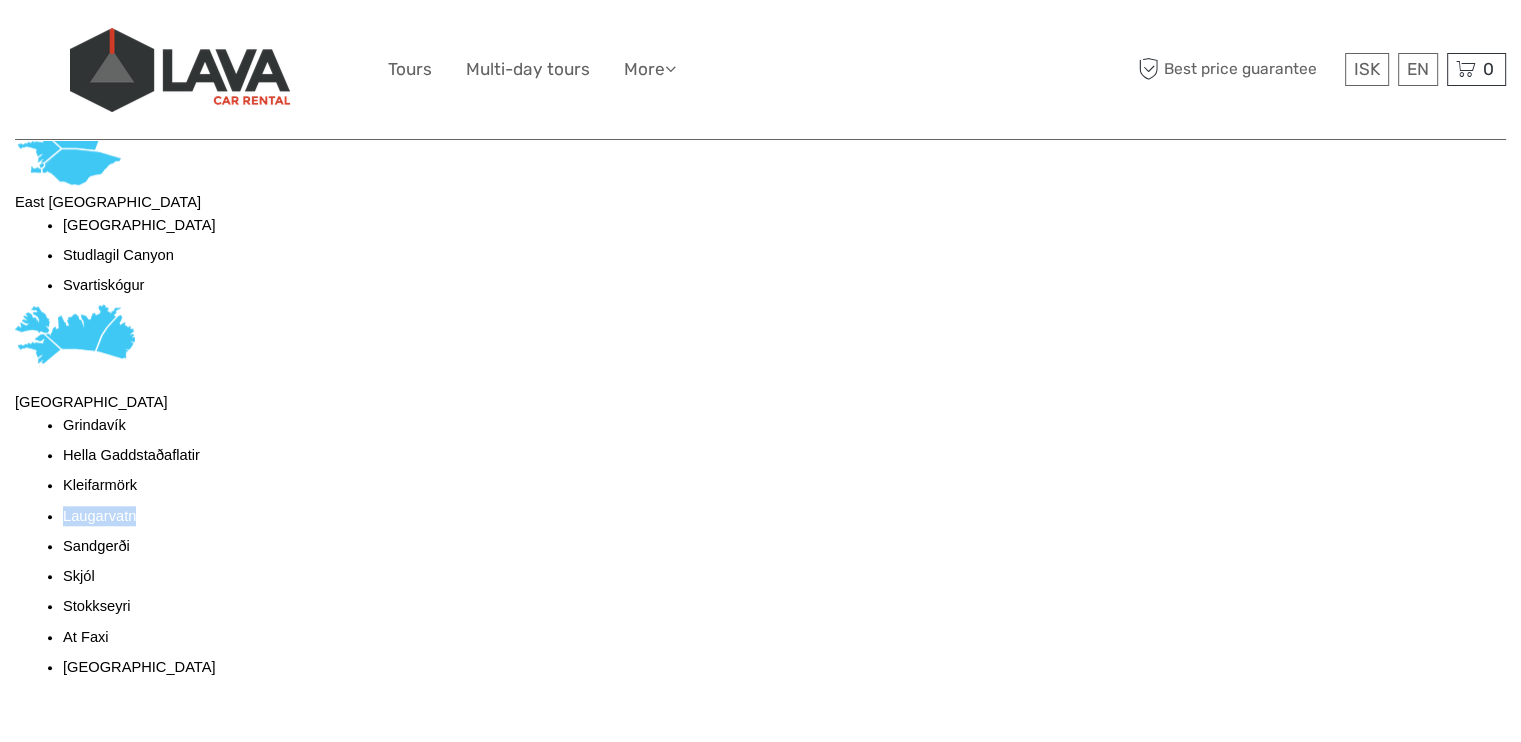 scroll, scrollTop: 1991, scrollLeft: 0, axis: vertical 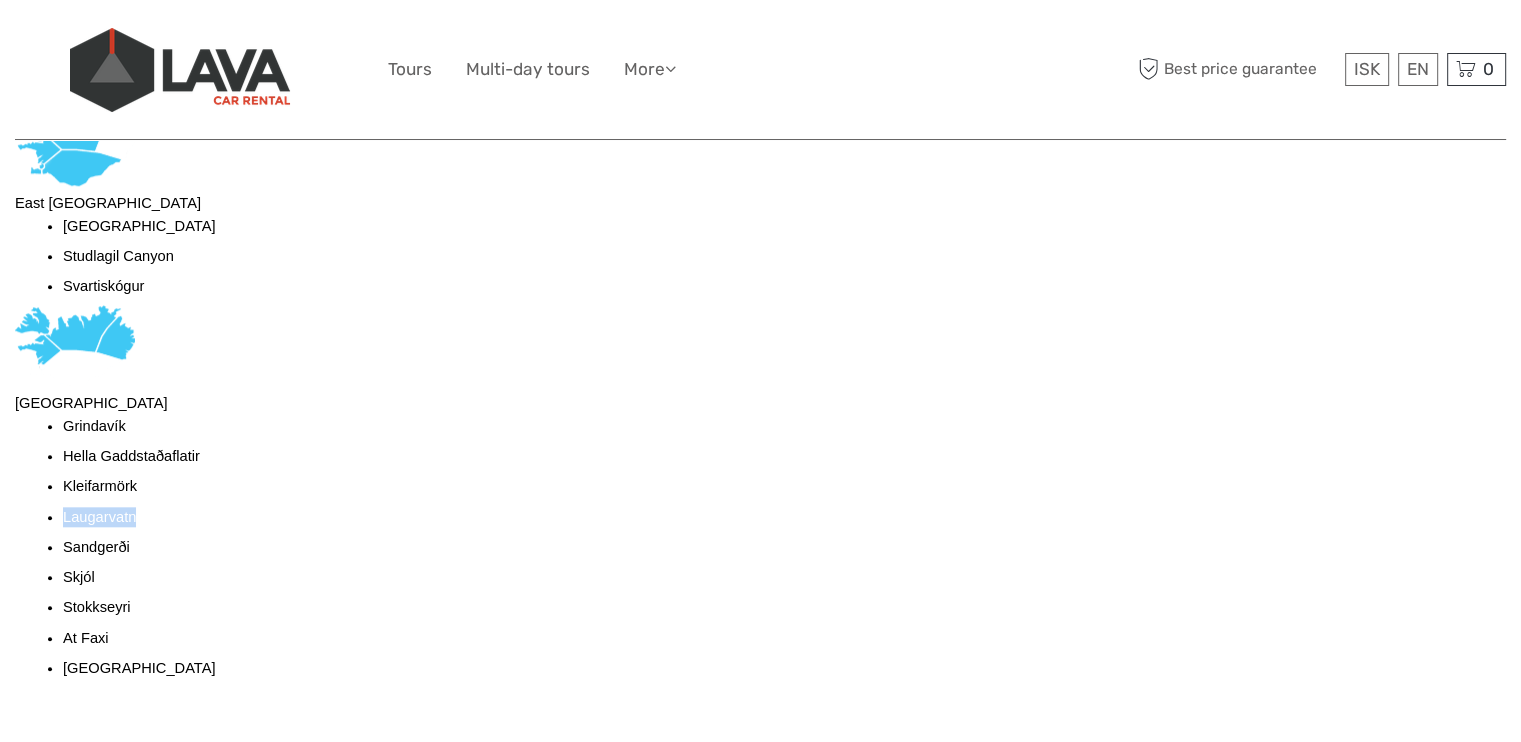 click on "Laugarvatn" at bounding box center (99, 517) 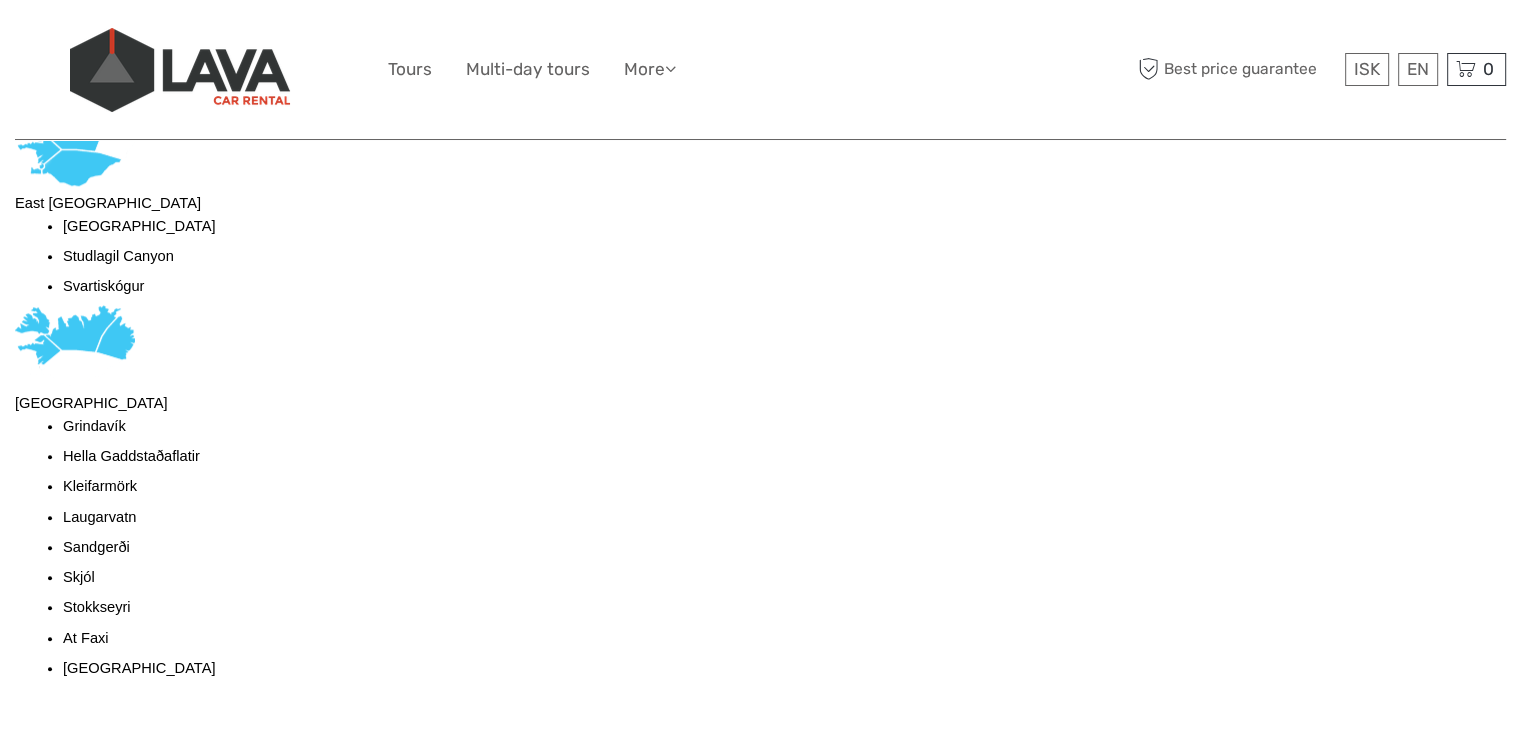 click on "Sandgerði" at bounding box center (96, 547) 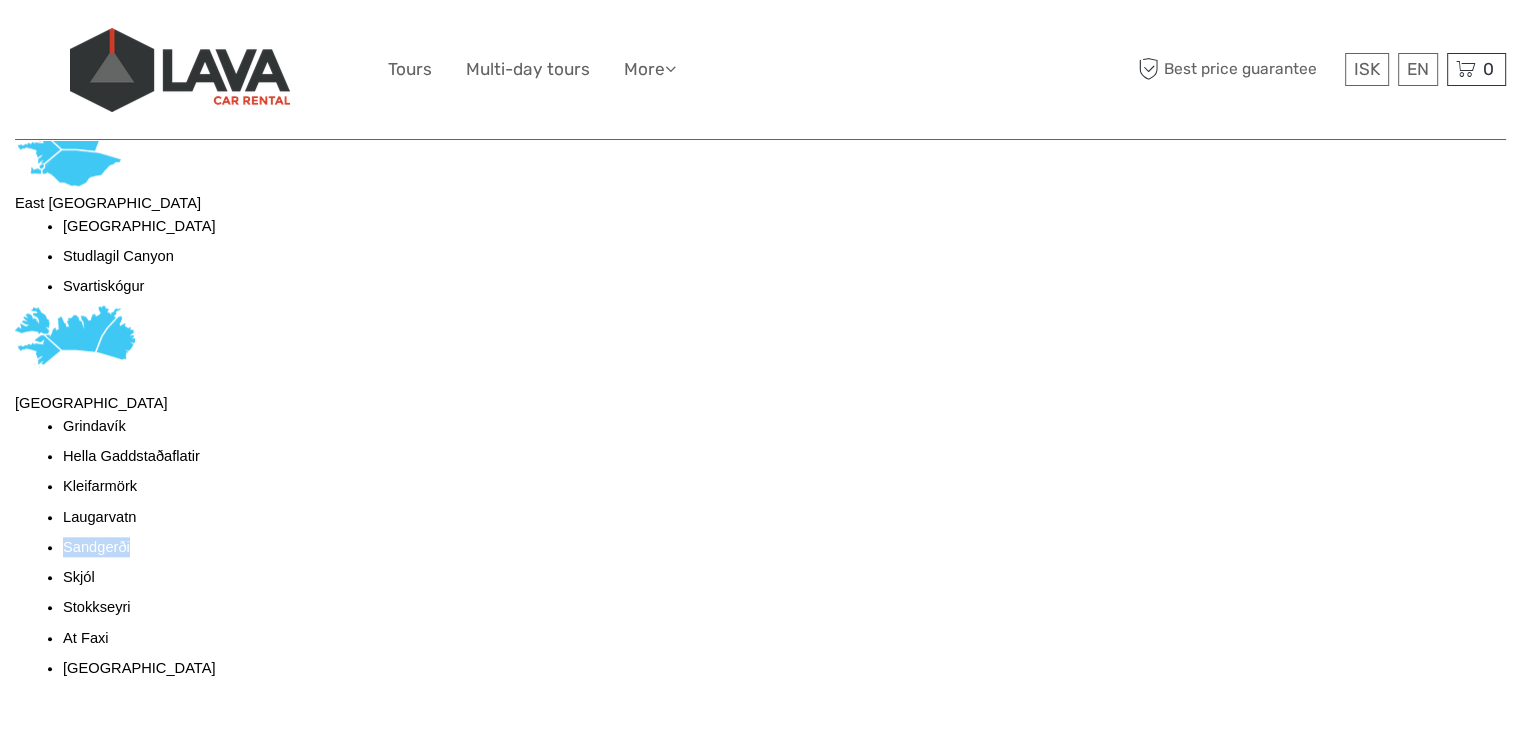 click on "Sandgerði" at bounding box center [96, 547] 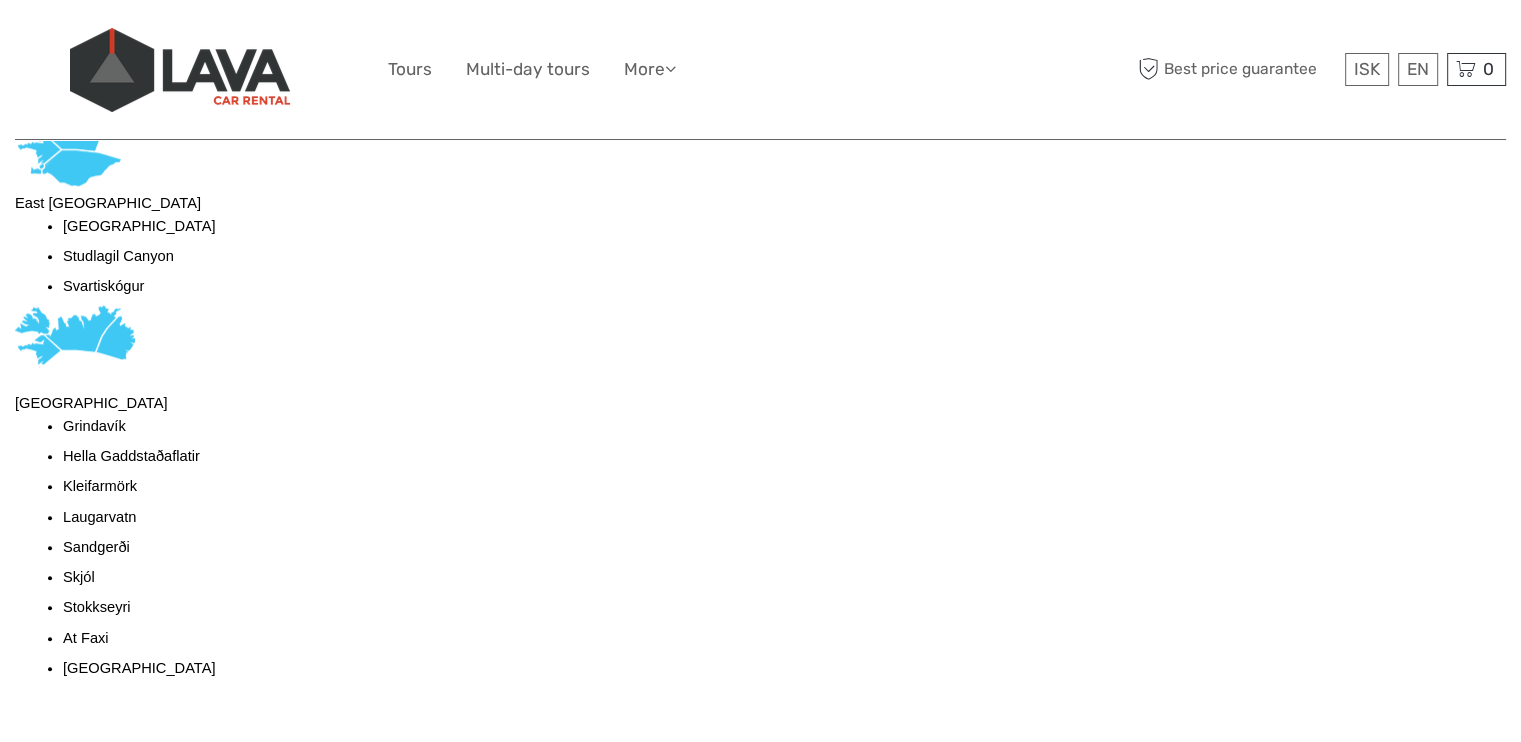 click on "Skjól" at bounding box center [79, 577] 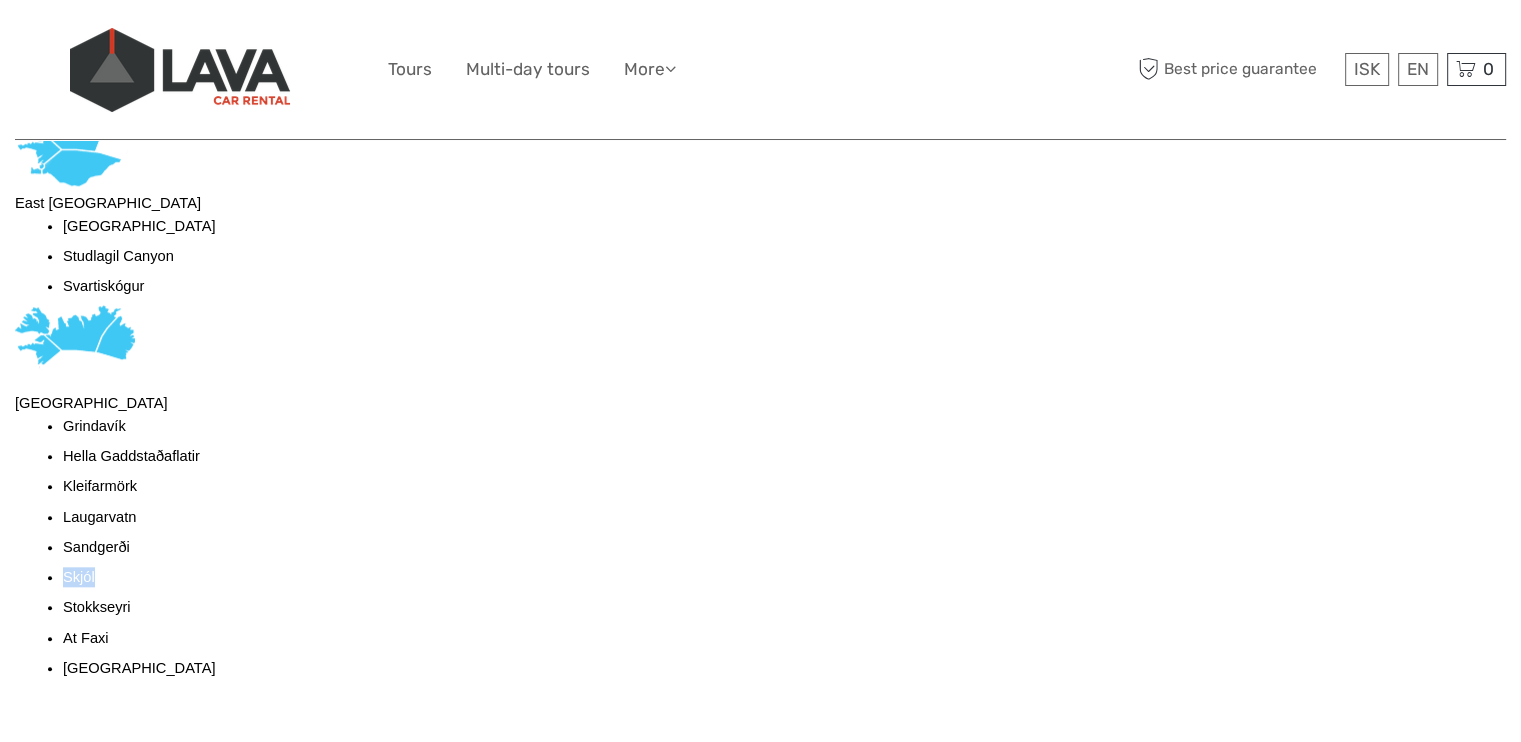 click on "Skjól" at bounding box center [79, 577] 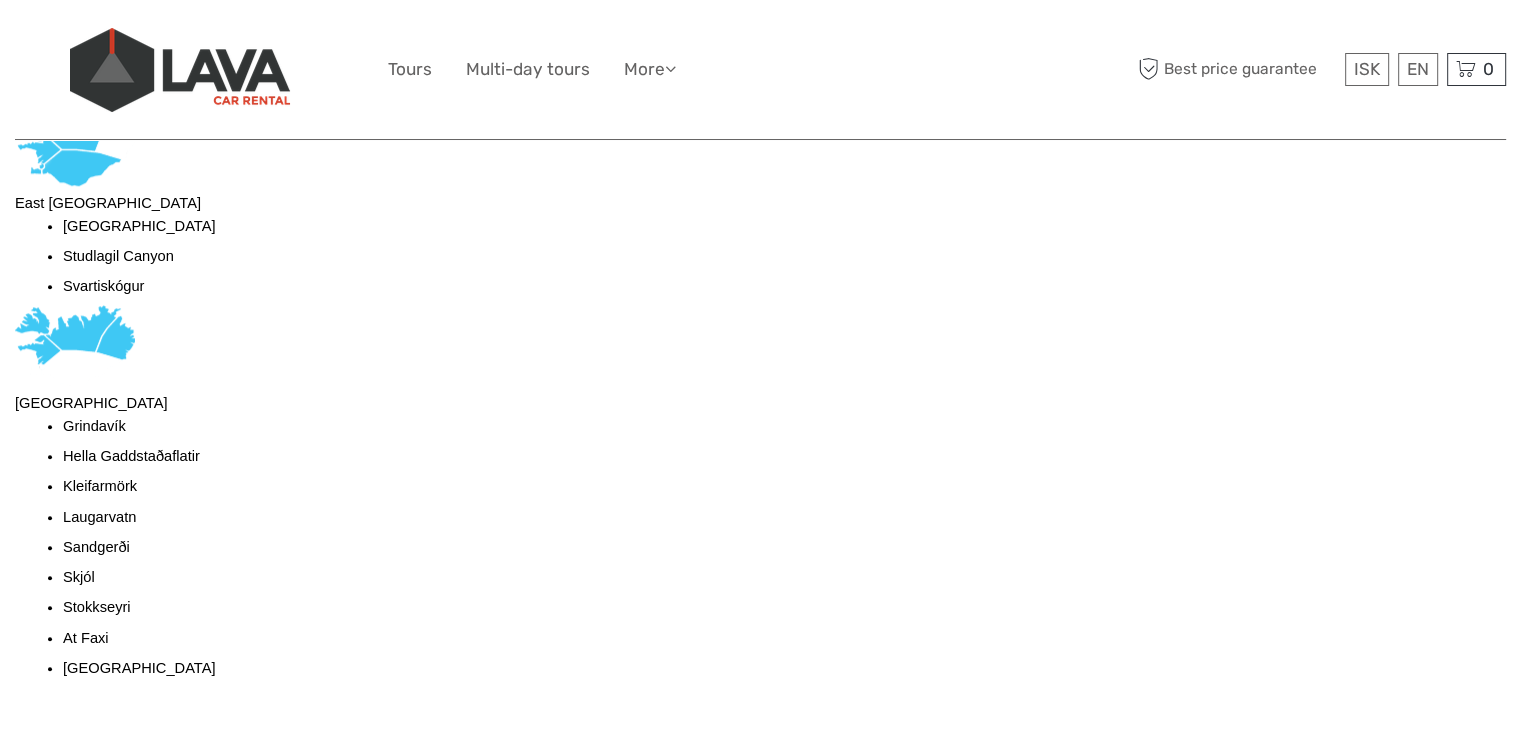 click on "Stokkseyri" at bounding box center (97, 607) 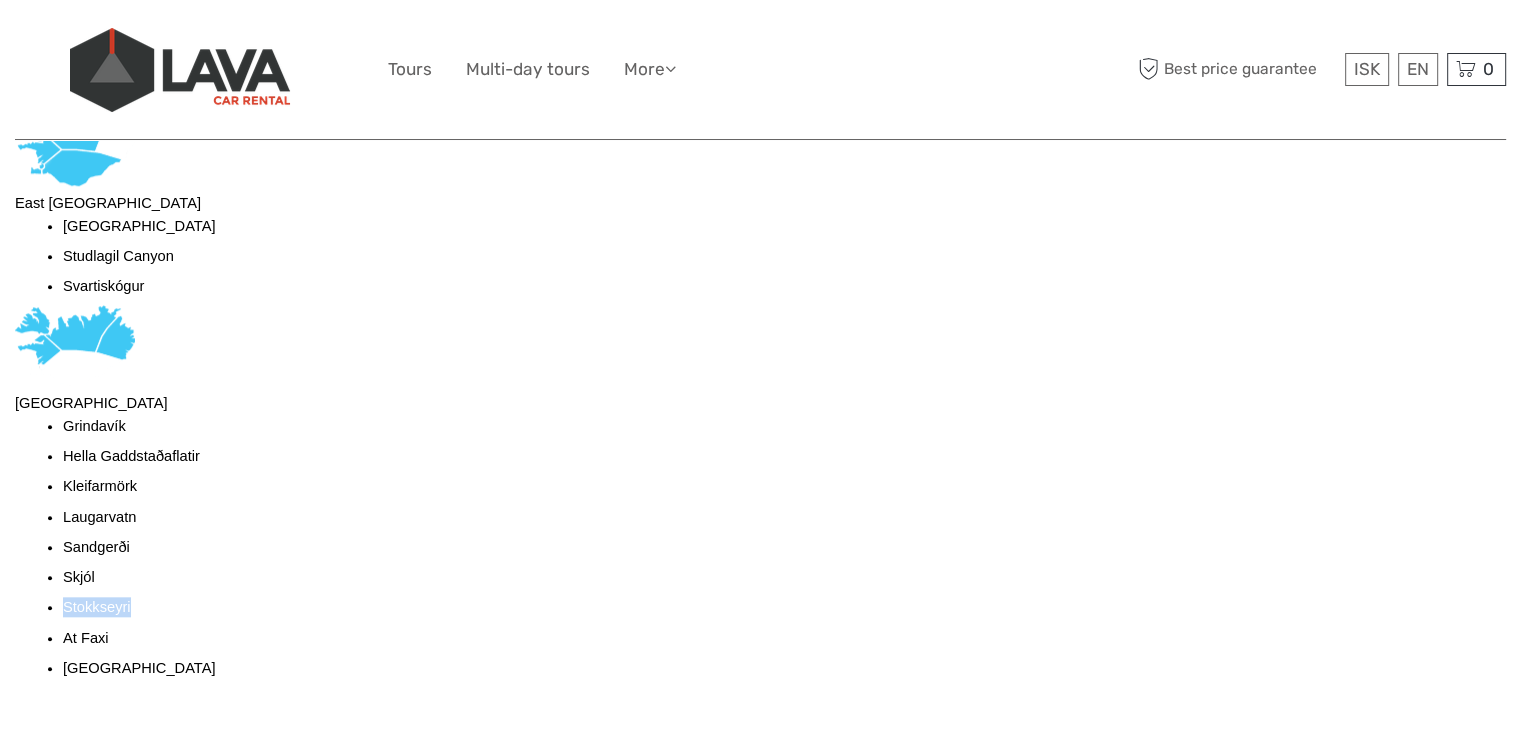 click on "Stokkseyri" at bounding box center (97, 607) 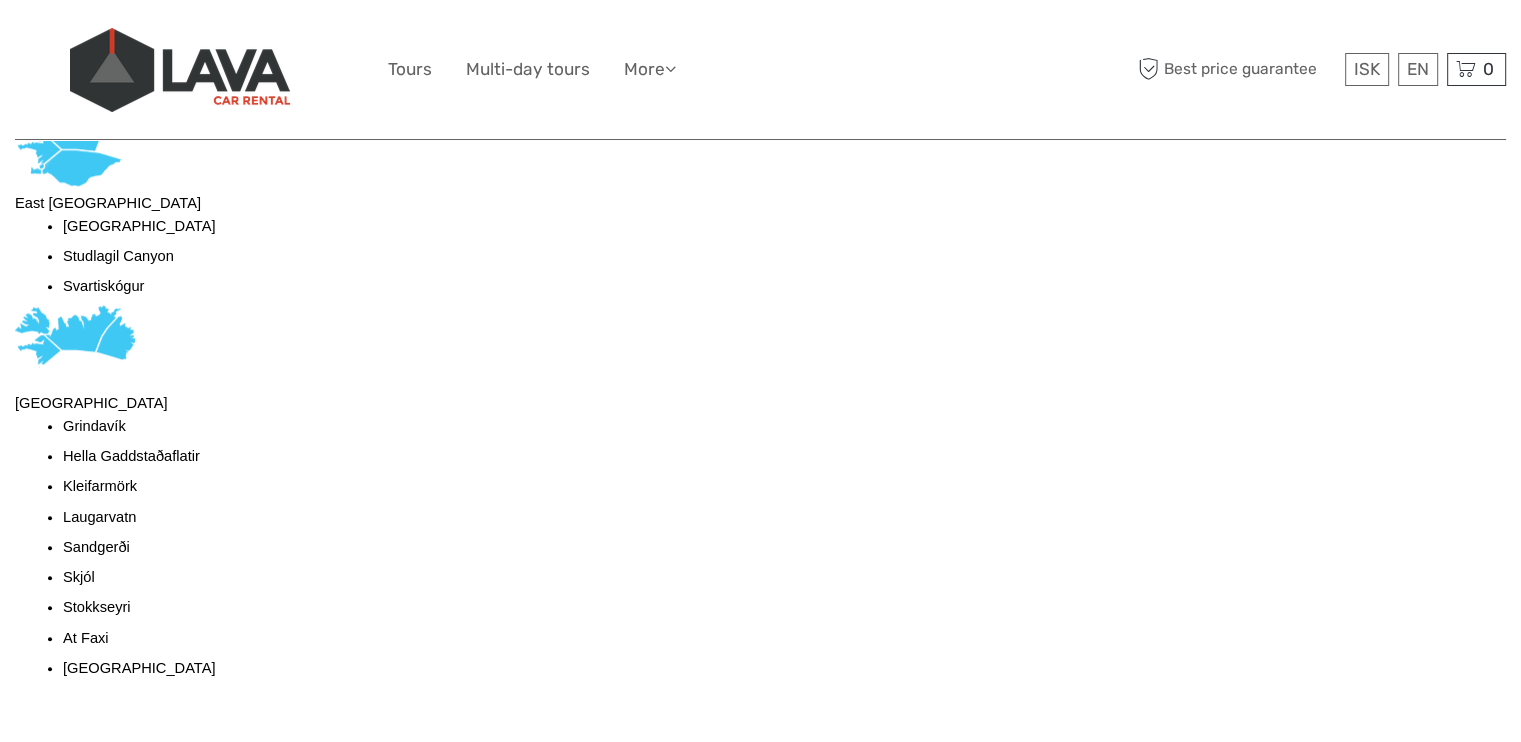 click on "At Faxi" at bounding box center (86, 638) 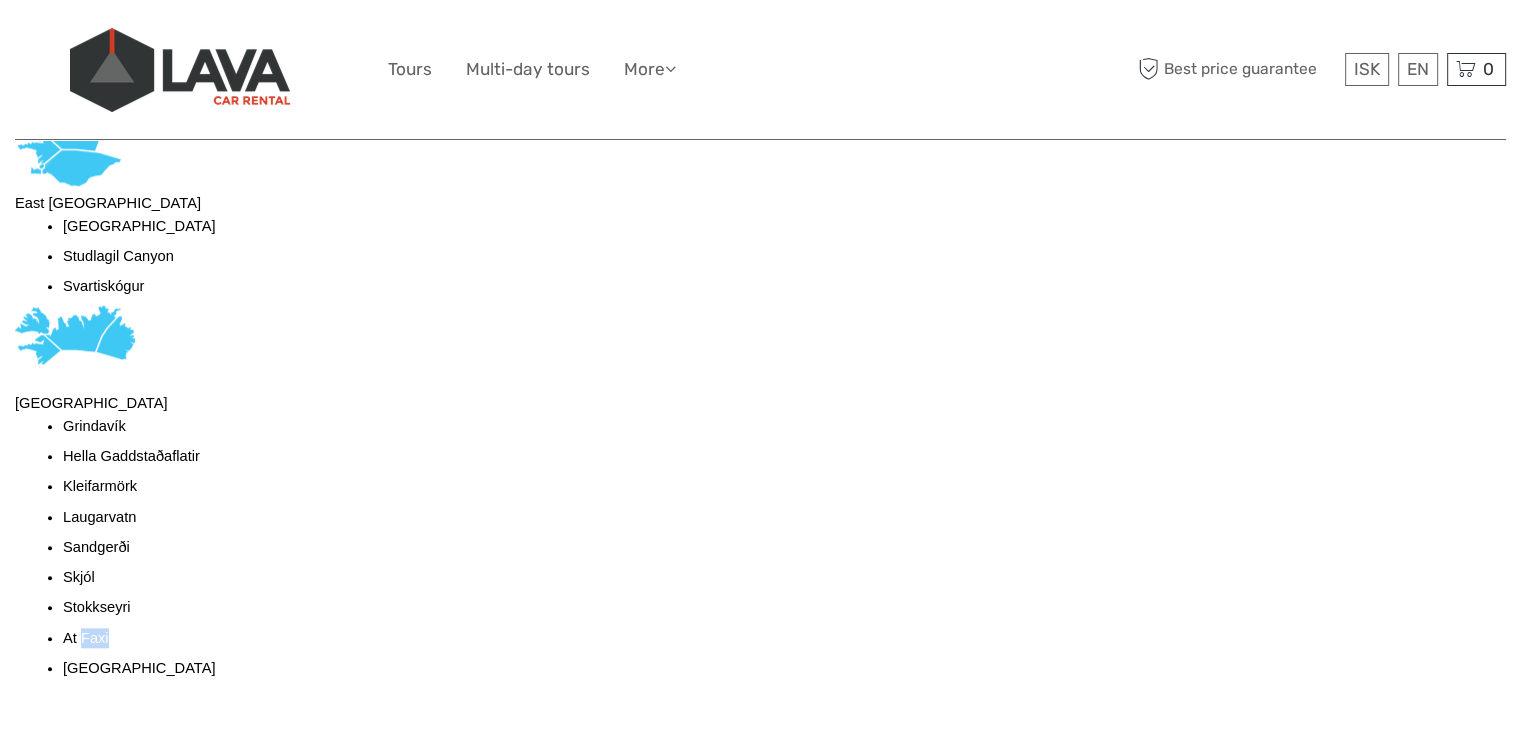 click on "At Faxi" at bounding box center [86, 638] 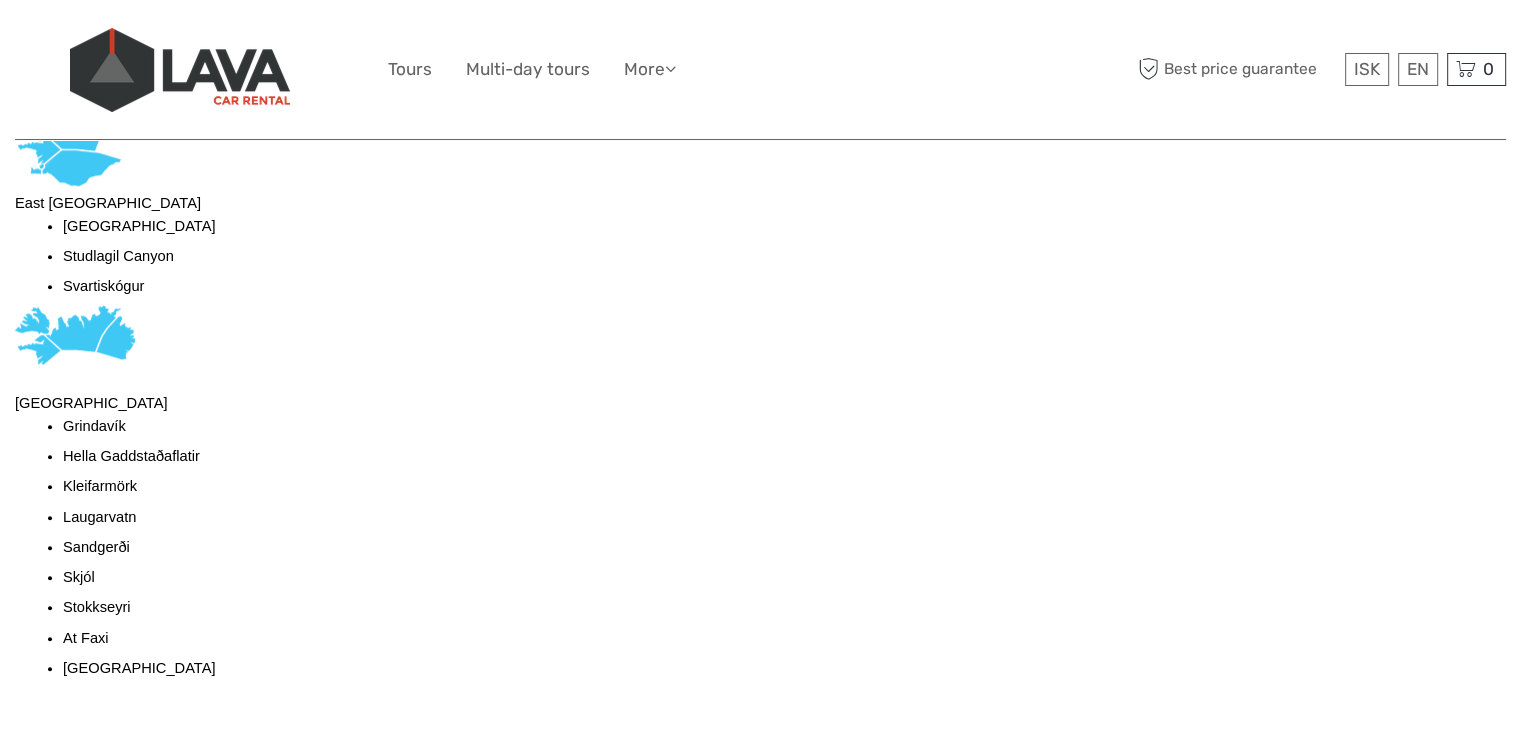 click on "[GEOGRAPHIC_DATA]" at bounding box center [139, 668] 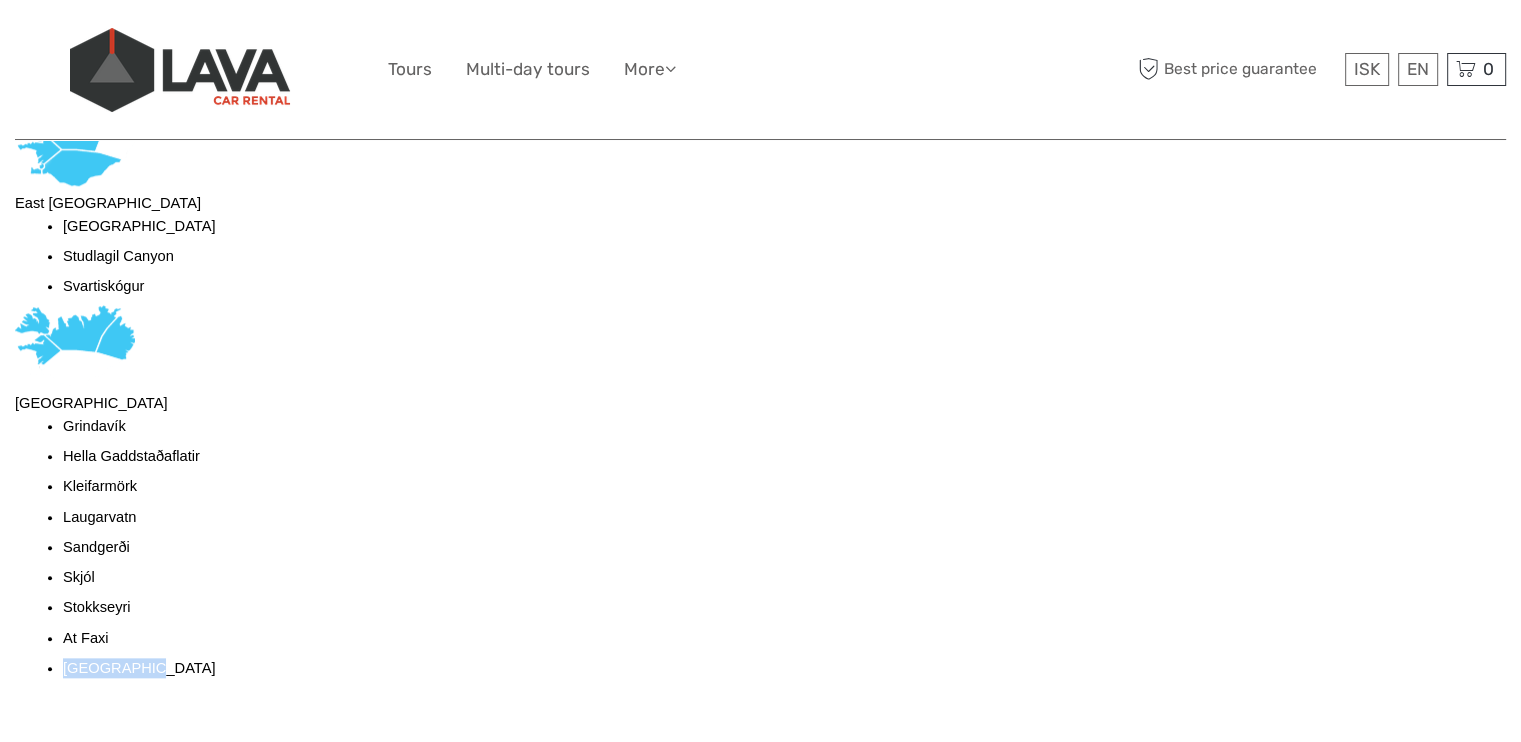 click on "[GEOGRAPHIC_DATA]" at bounding box center [139, 668] 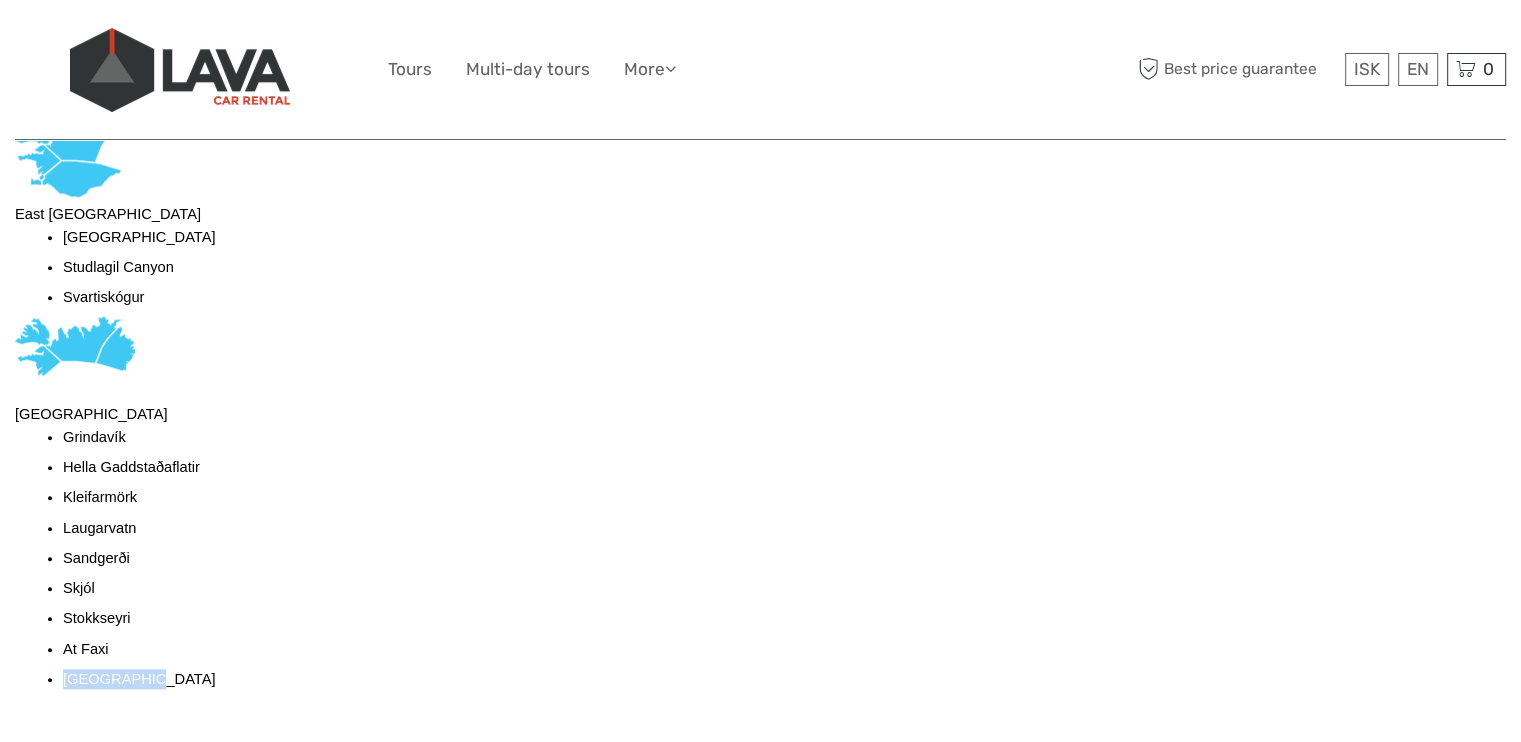 scroll, scrollTop: 1979, scrollLeft: 0, axis: vertical 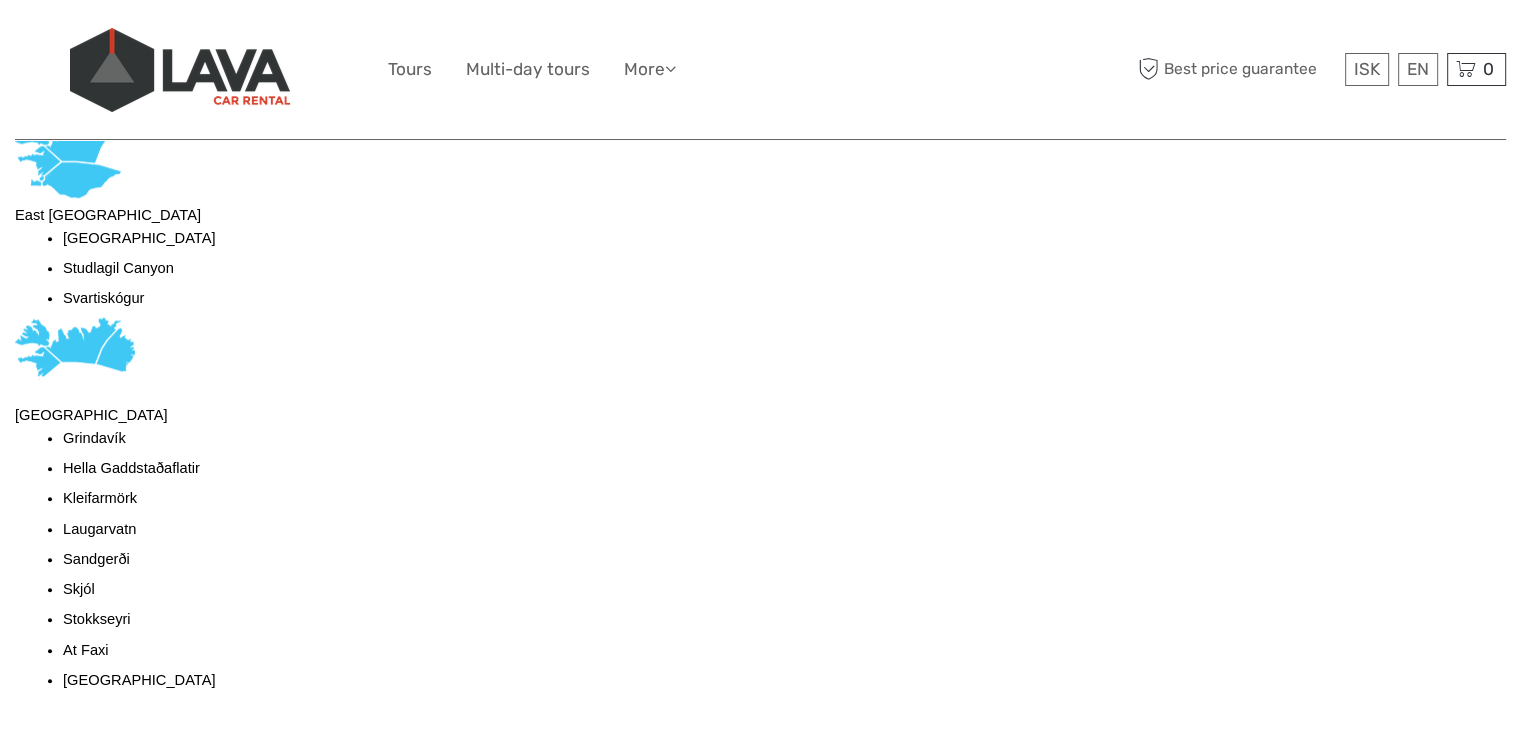 click on "[GEOGRAPHIC_DATA]" at bounding box center (139, 238) 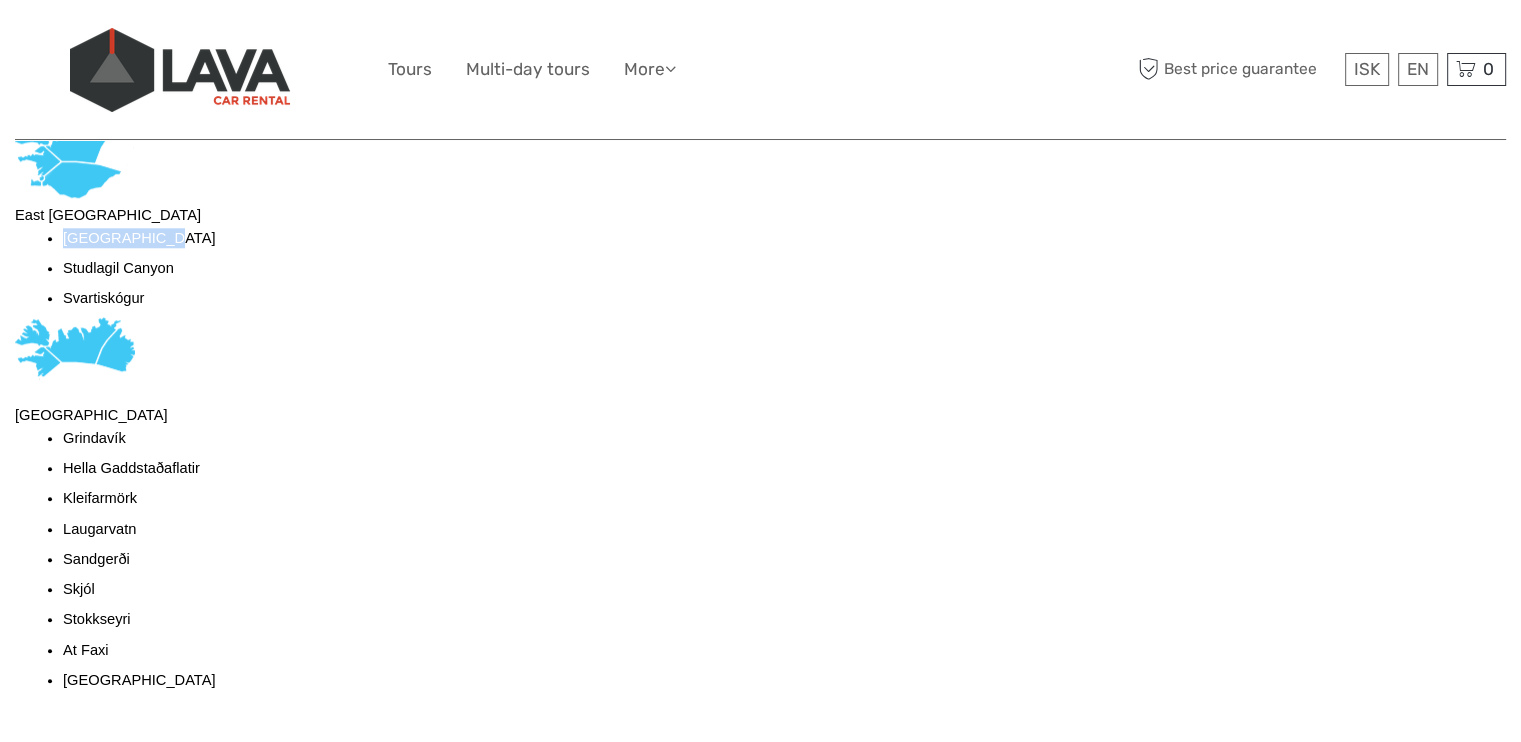 click on "[GEOGRAPHIC_DATA]" at bounding box center [139, 238] 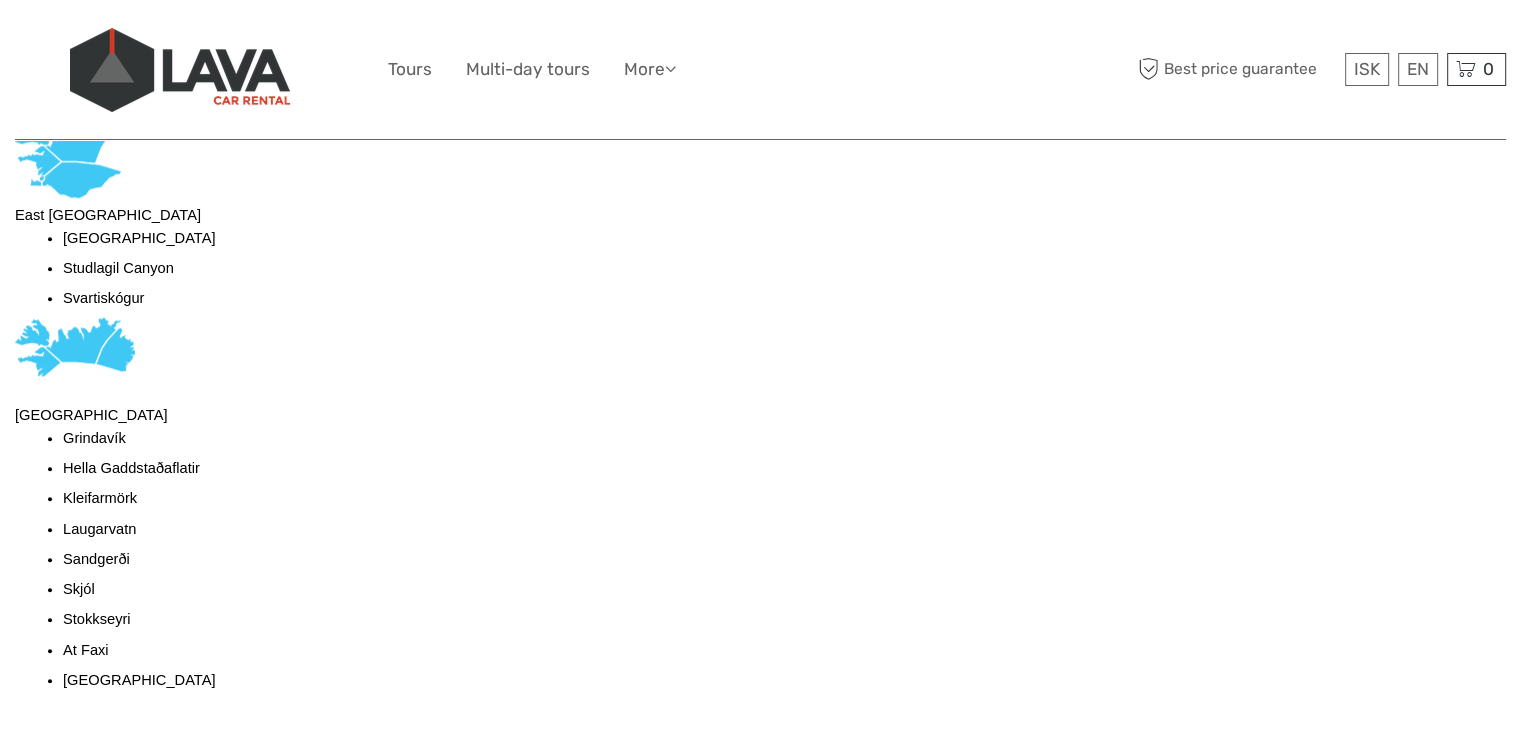 click on "Studlagil Canyon" at bounding box center (118, 268) 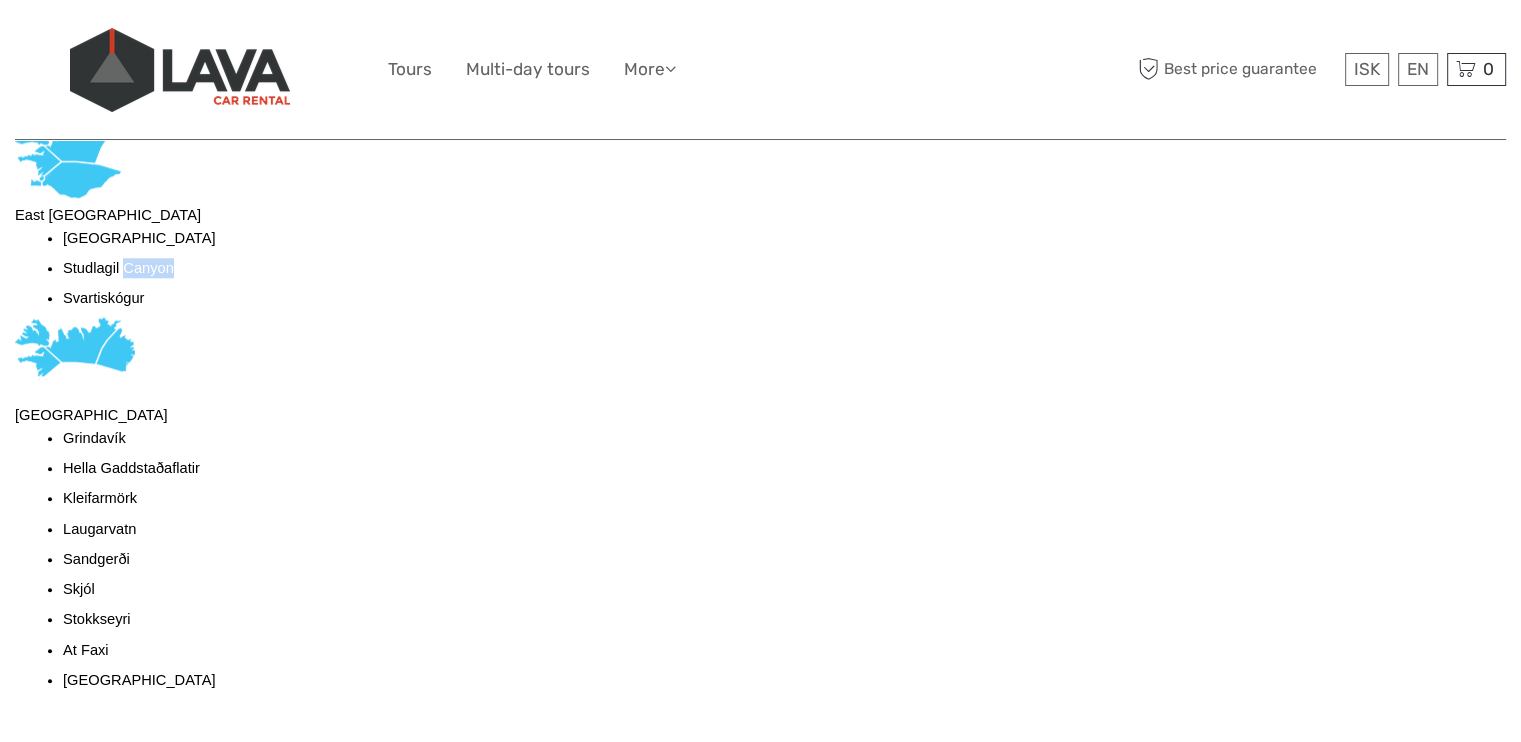click on "Studlagil Canyon" at bounding box center [118, 268] 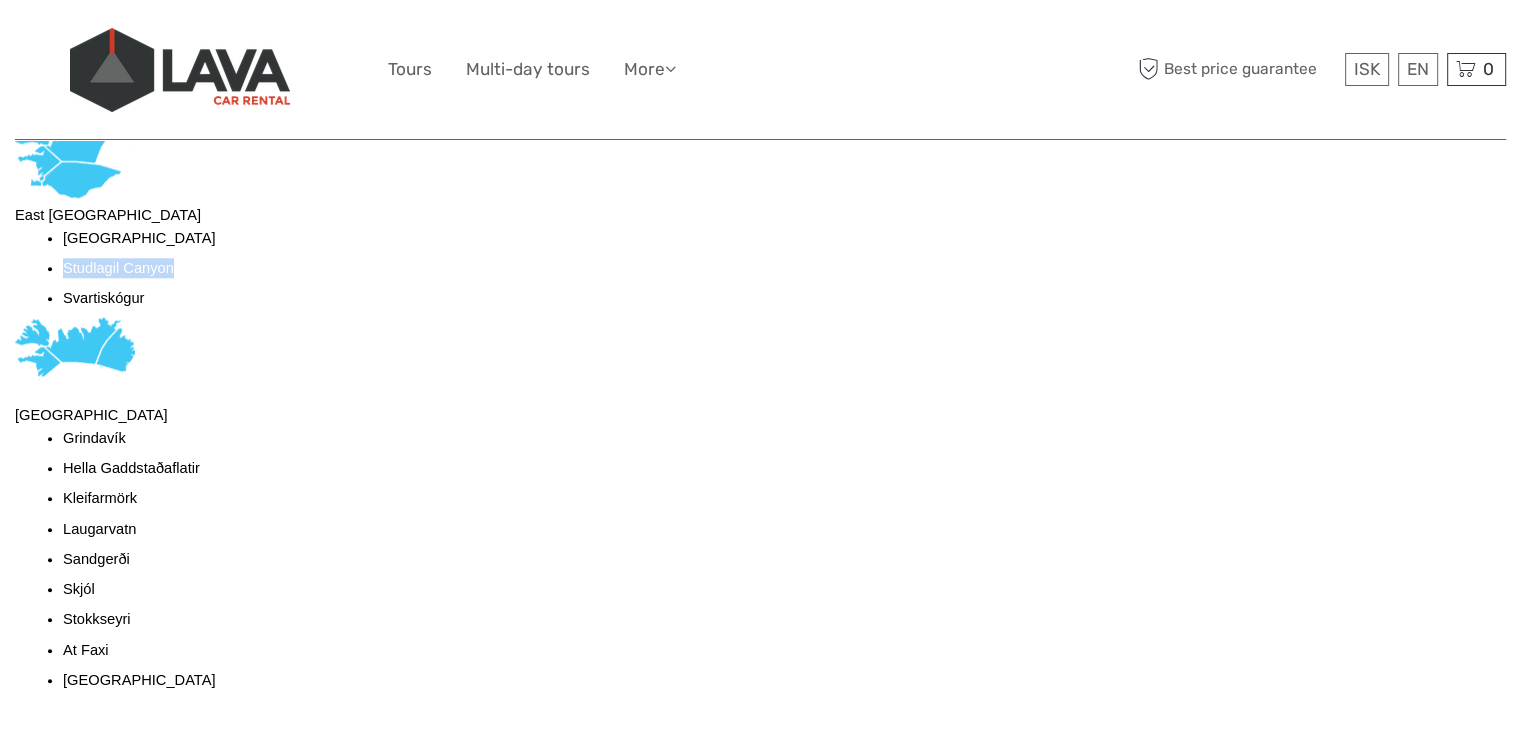 click on "Studlagil Canyon" at bounding box center (118, 268) 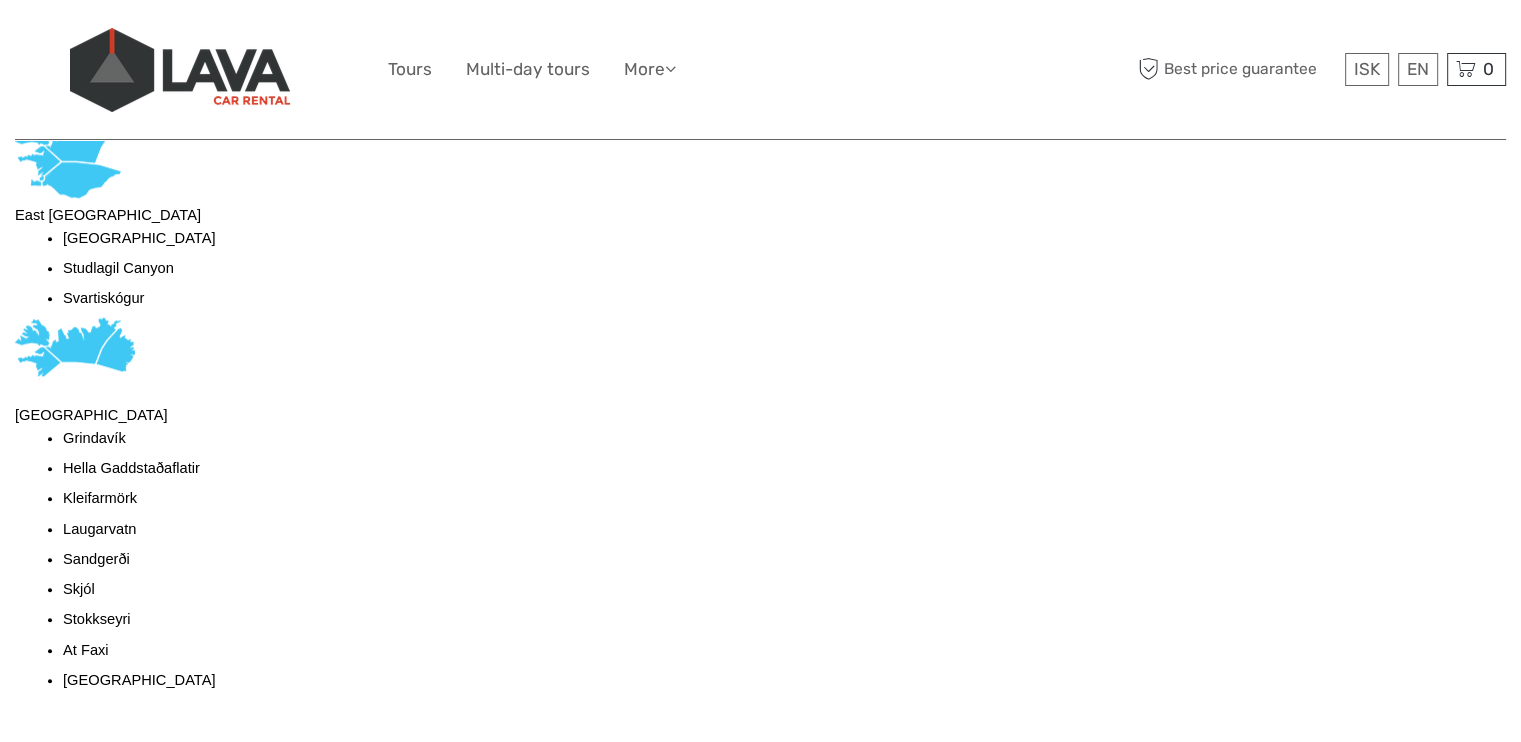 click on "Svartiskógur" at bounding box center (103, 298) 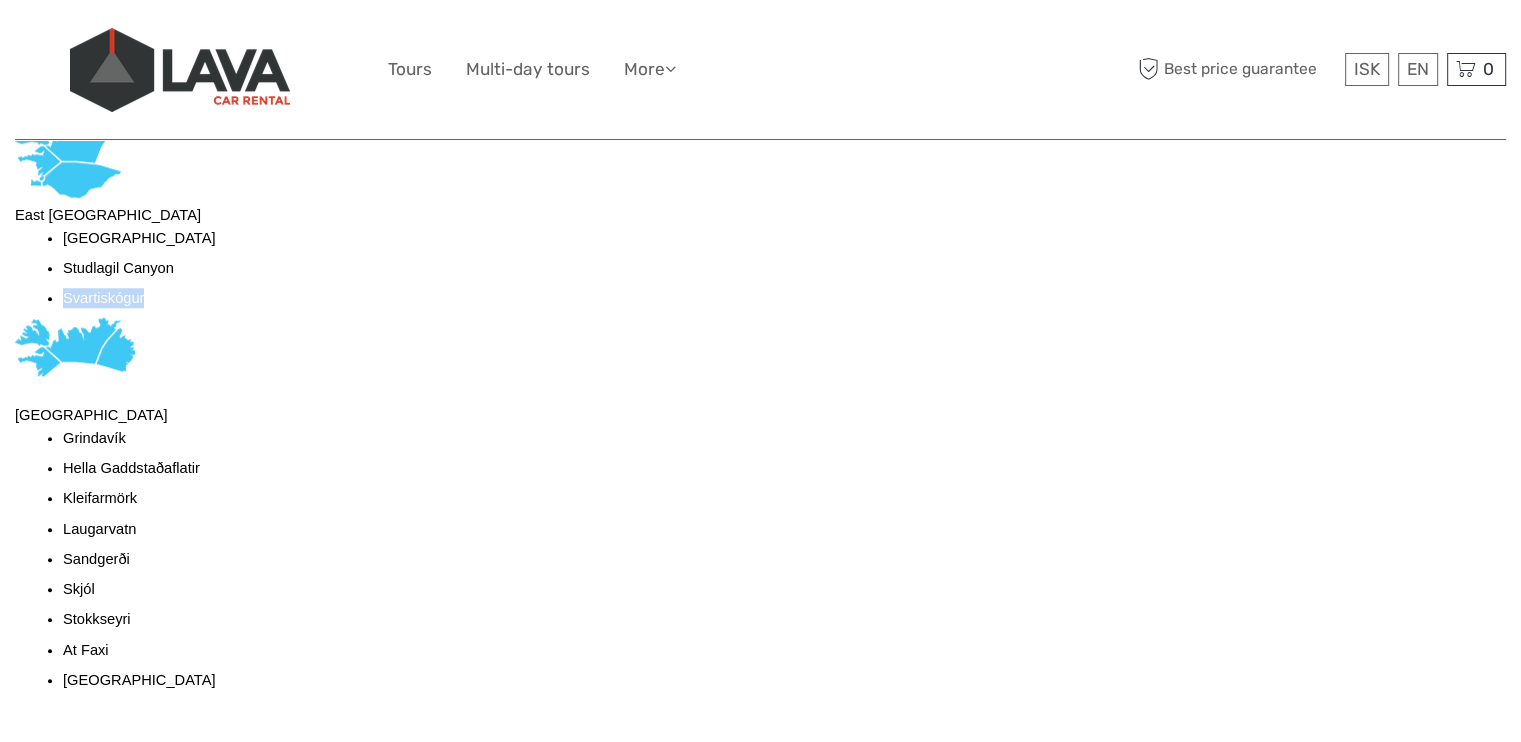 click on "Svartiskógur" at bounding box center (103, 298) 